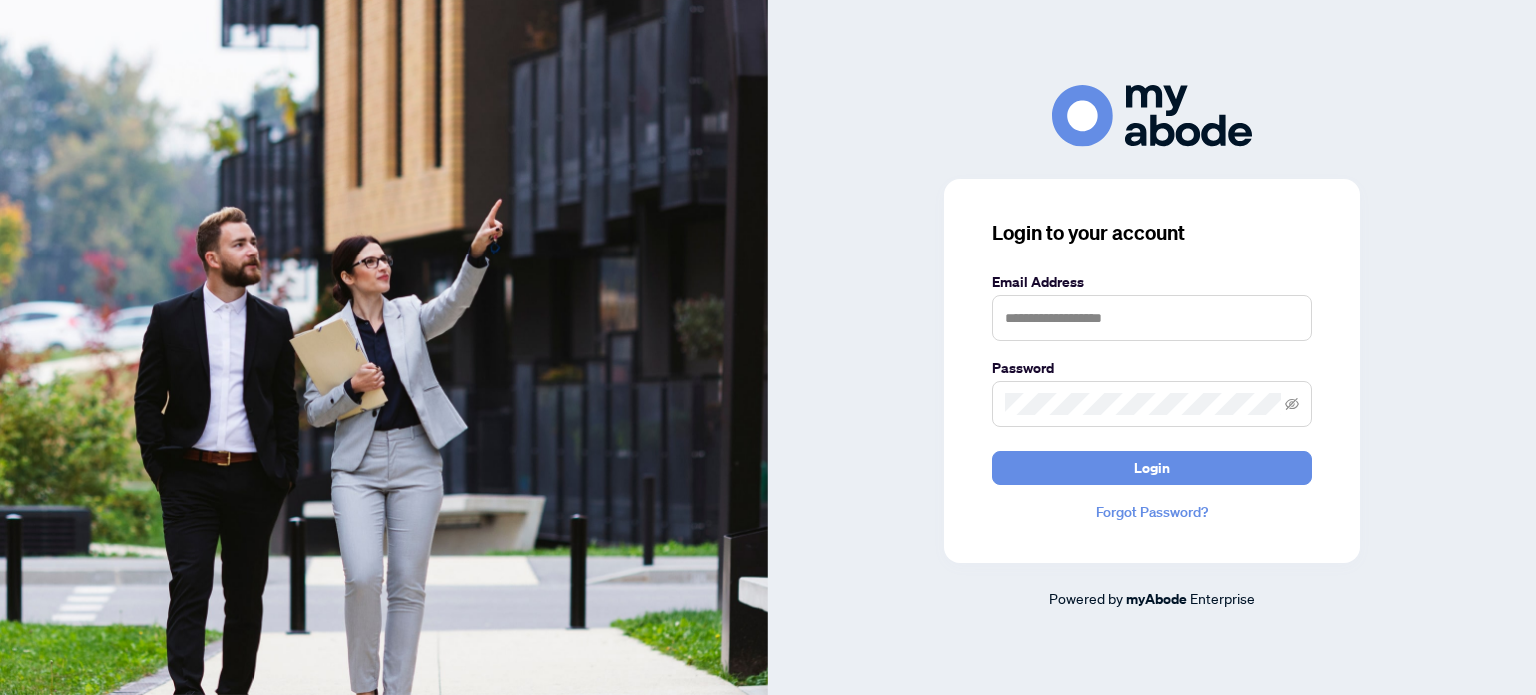 scroll, scrollTop: 0, scrollLeft: 0, axis: both 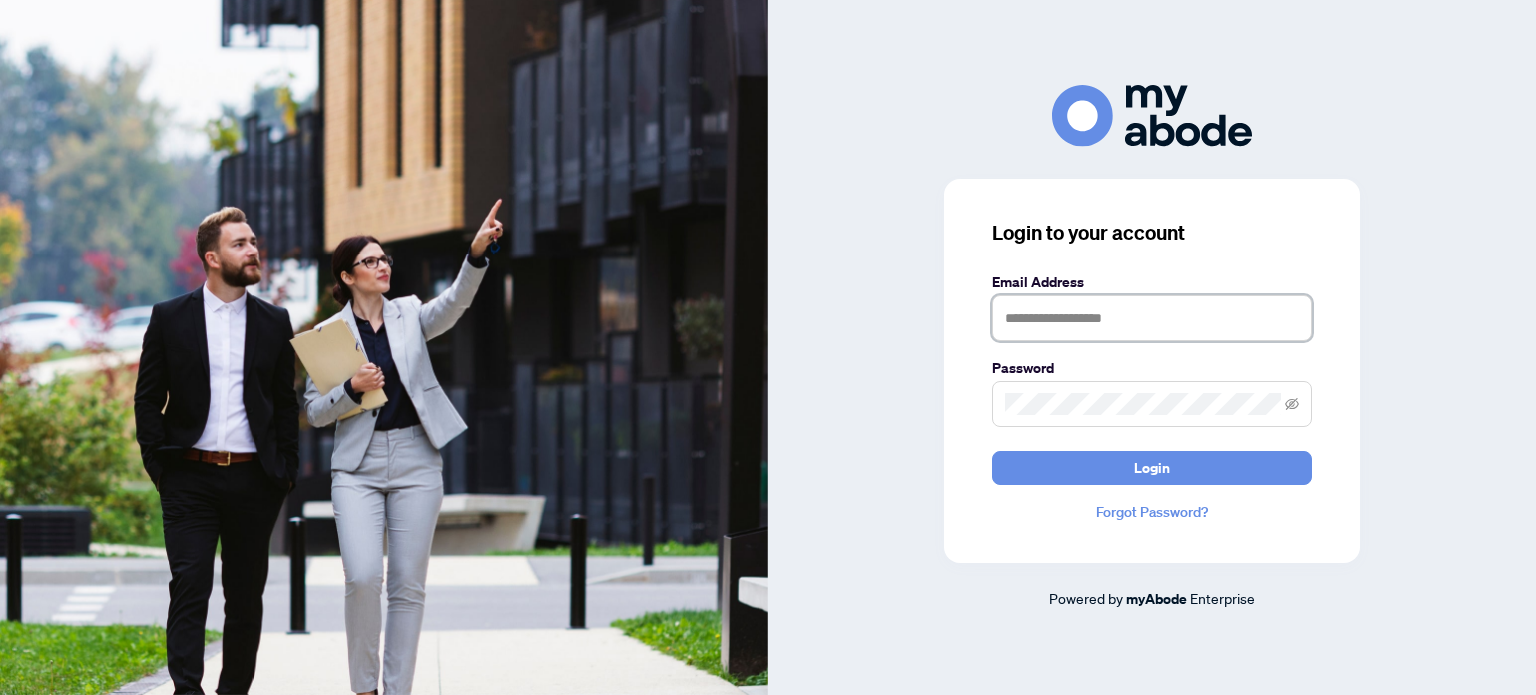 click at bounding box center [1152, 318] 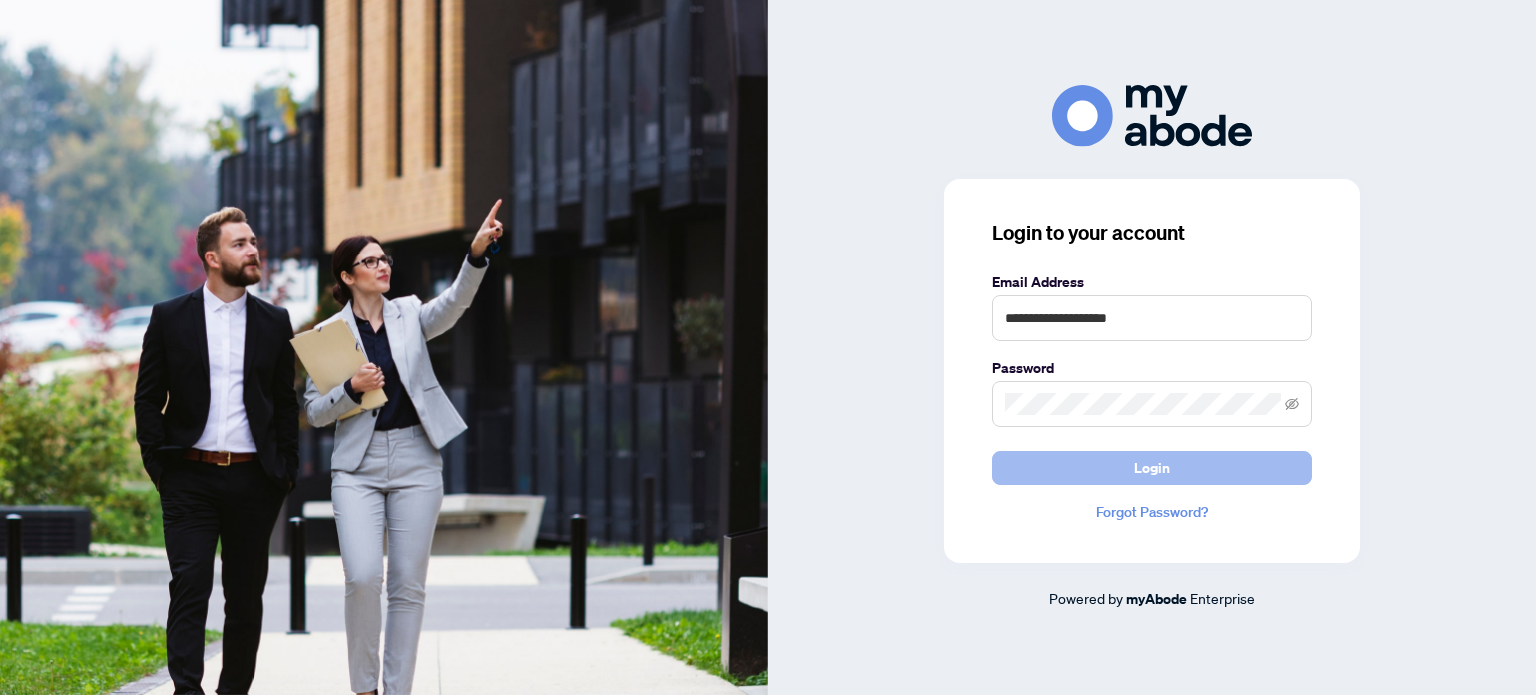 click on "Login" at bounding box center [1152, 468] 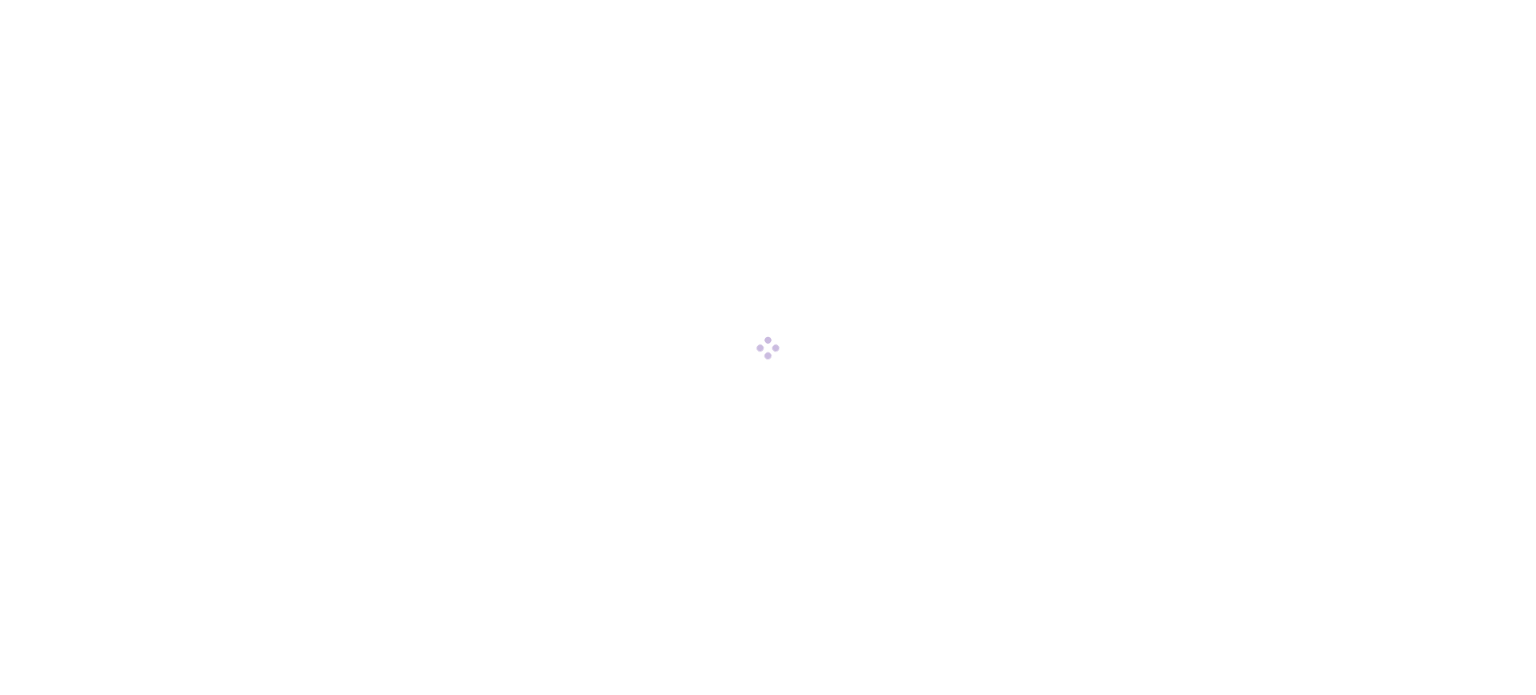 scroll, scrollTop: 0, scrollLeft: 0, axis: both 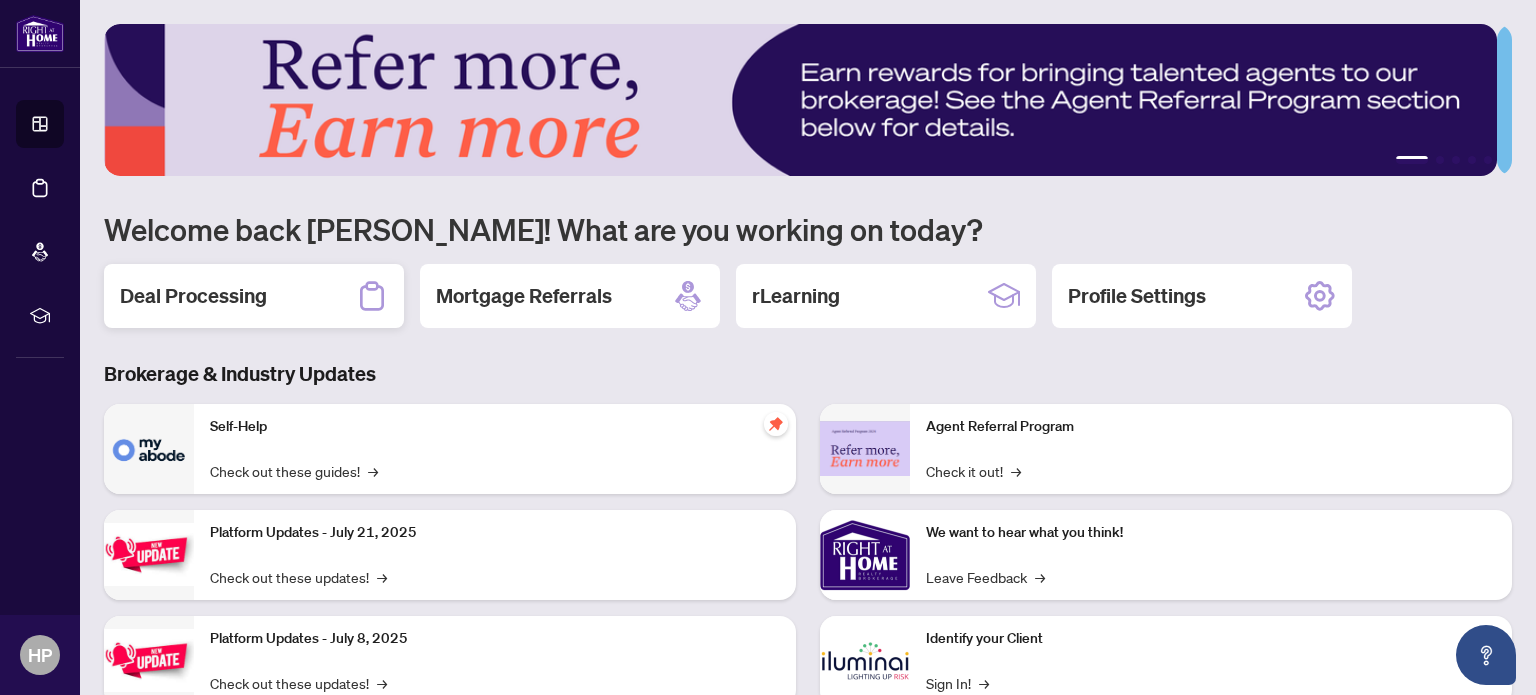 click on "Deal Processing" at bounding box center (254, 296) 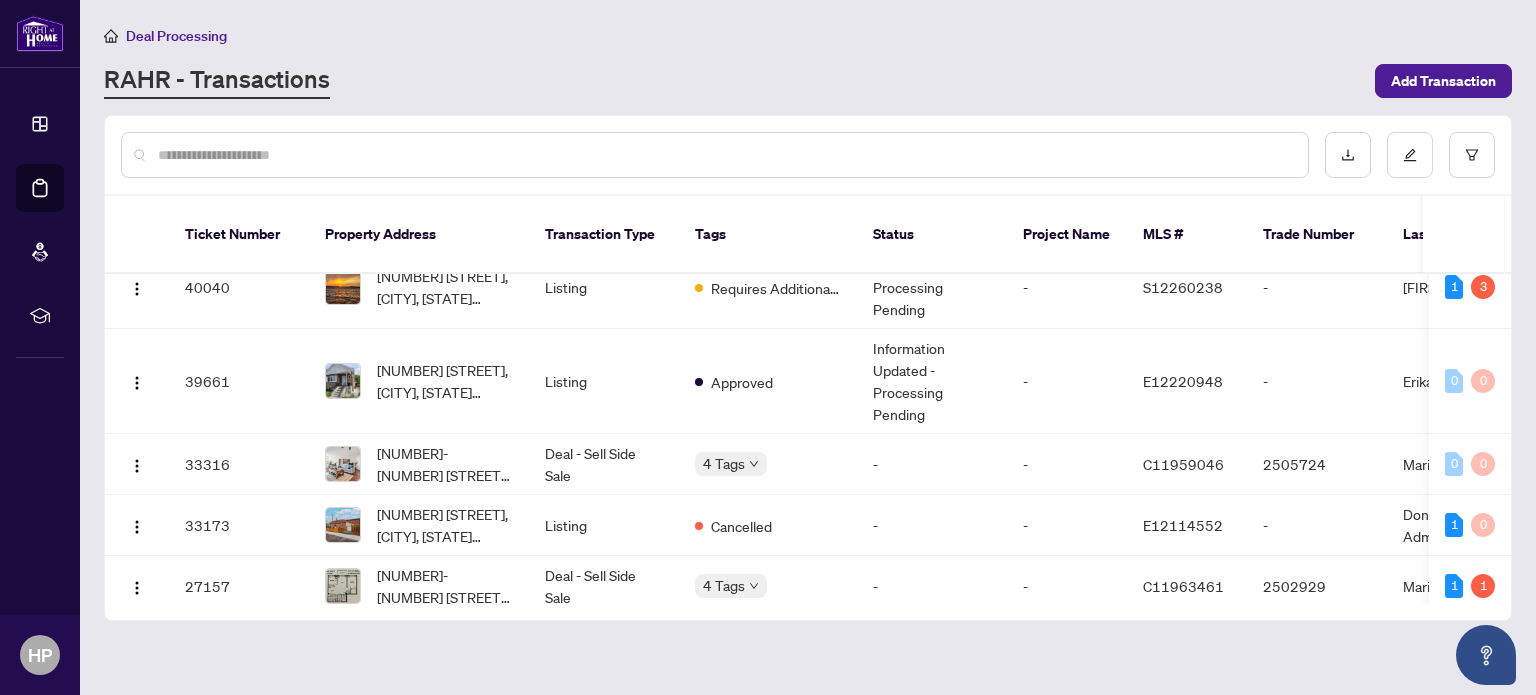 scroll, scrollTop: 0, scrollLeft: 0, axis: both 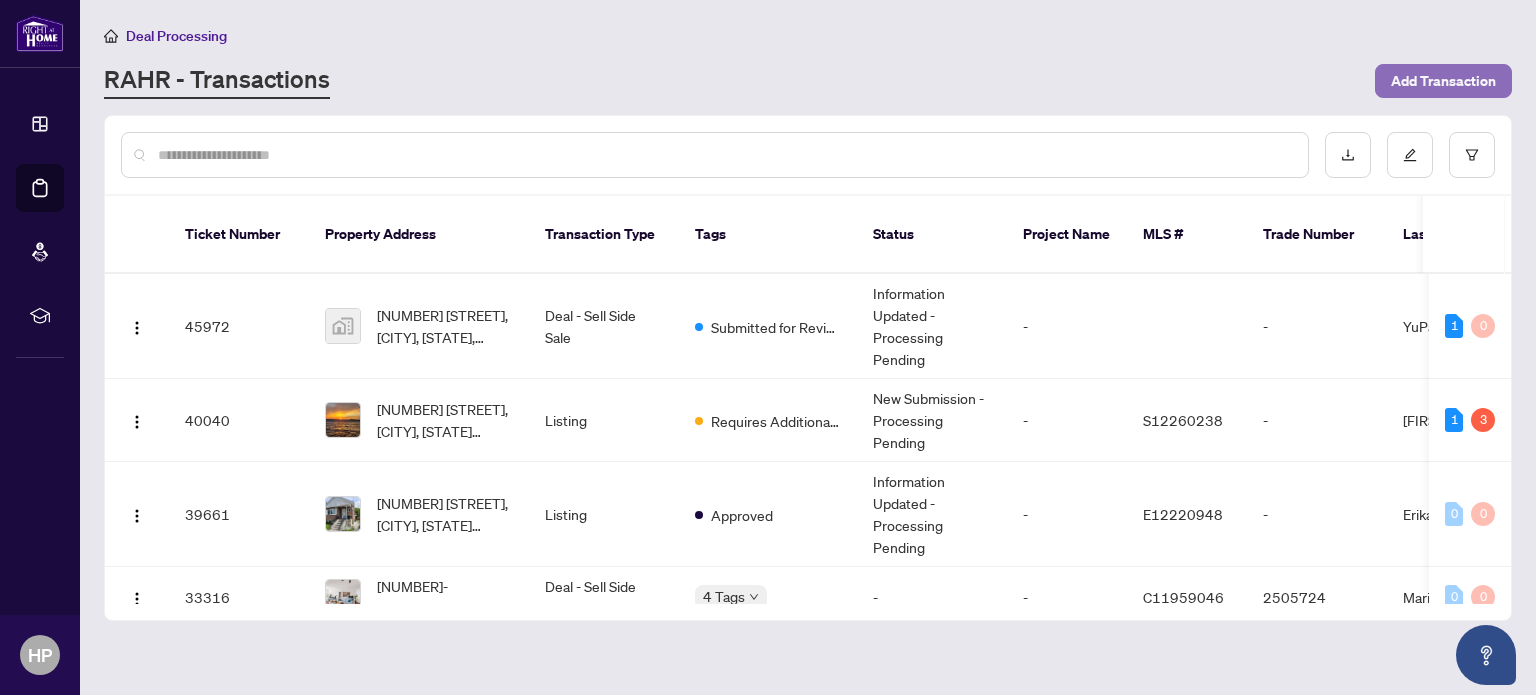 click on "Add Transaction" at bounding box center [1443, 81] 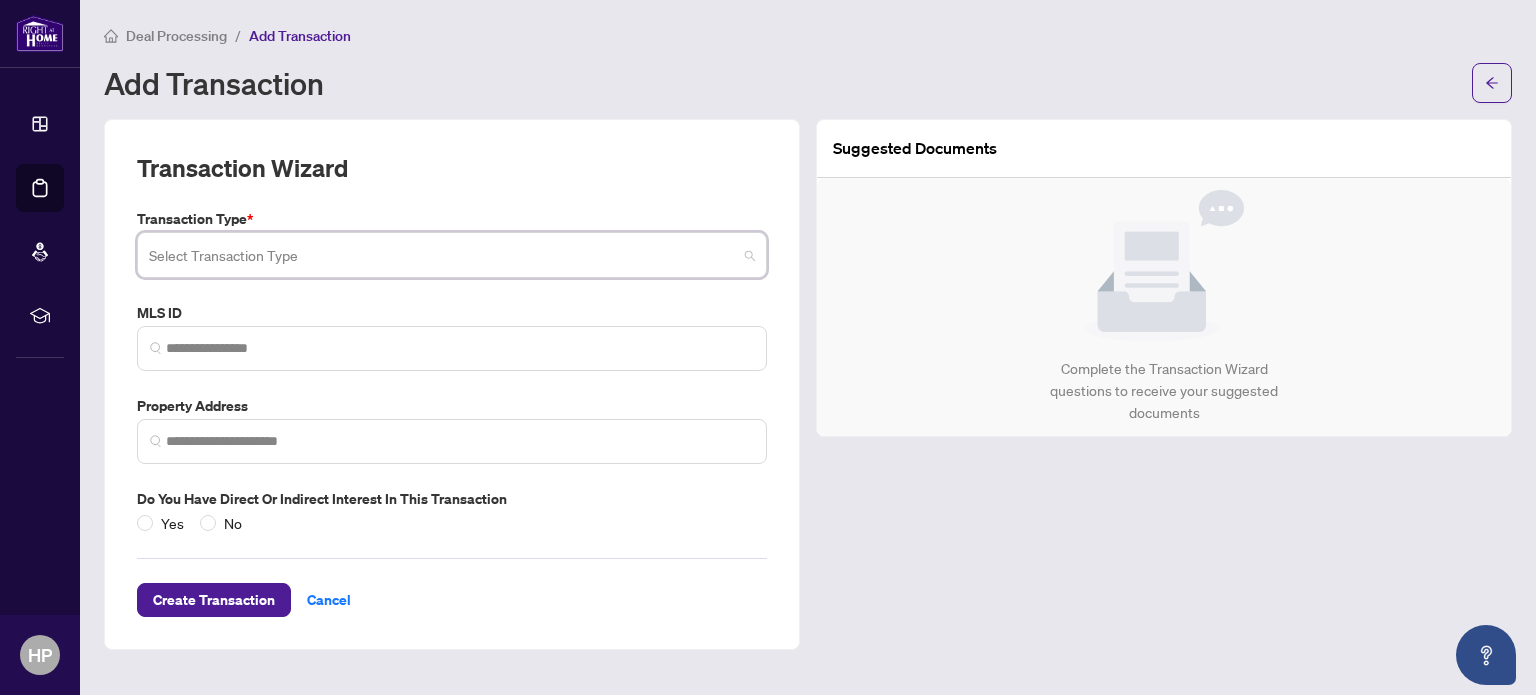 click at bounding box center [443, 258] 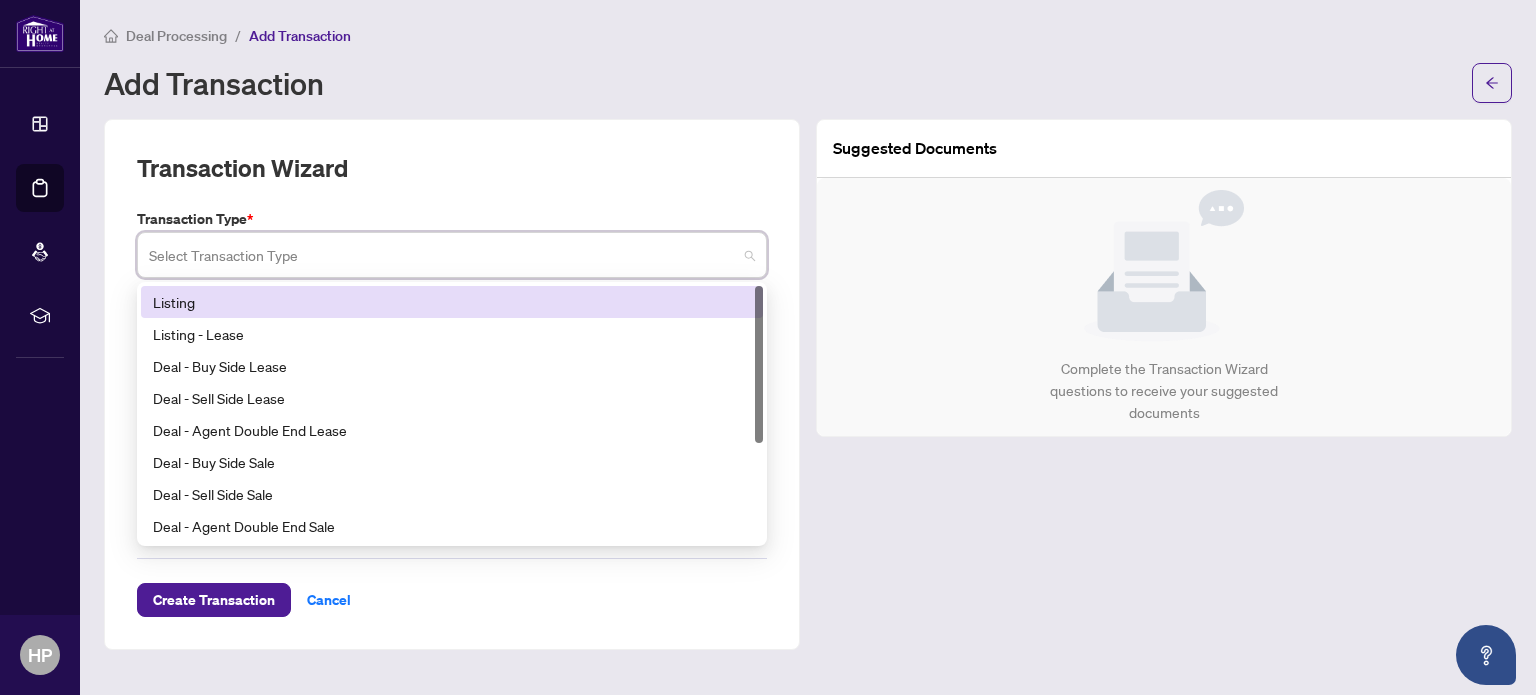 click on "Listing" at bounding box center (452, 302) 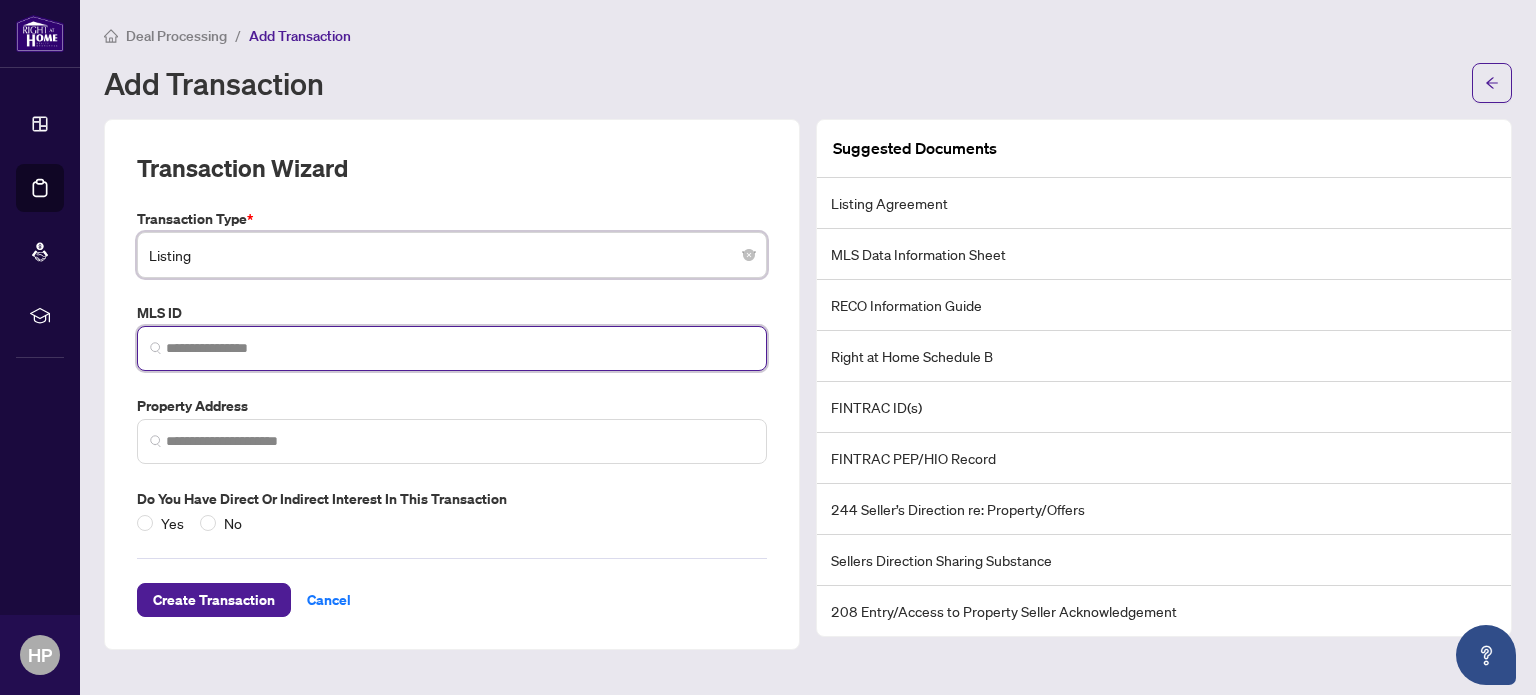 click at bounding box center (460, 348) 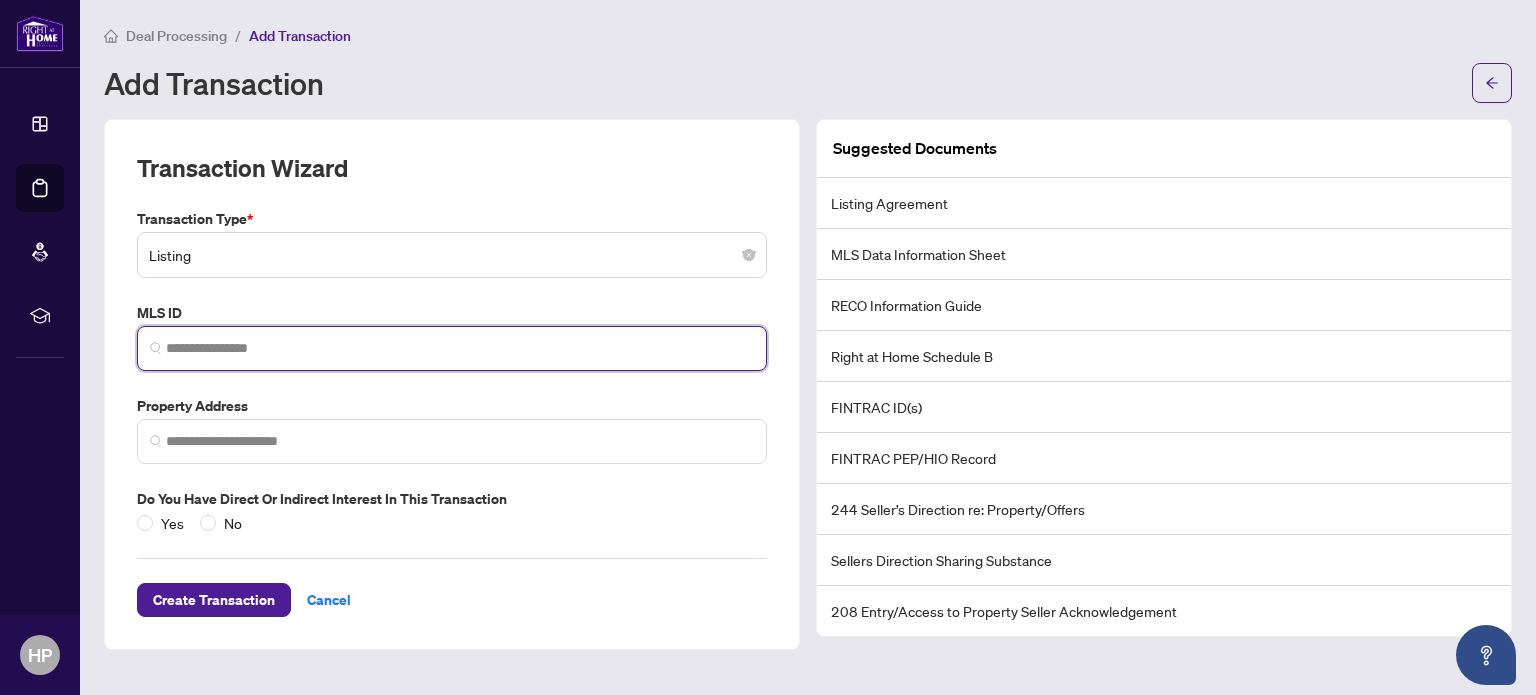 paste on "*********" 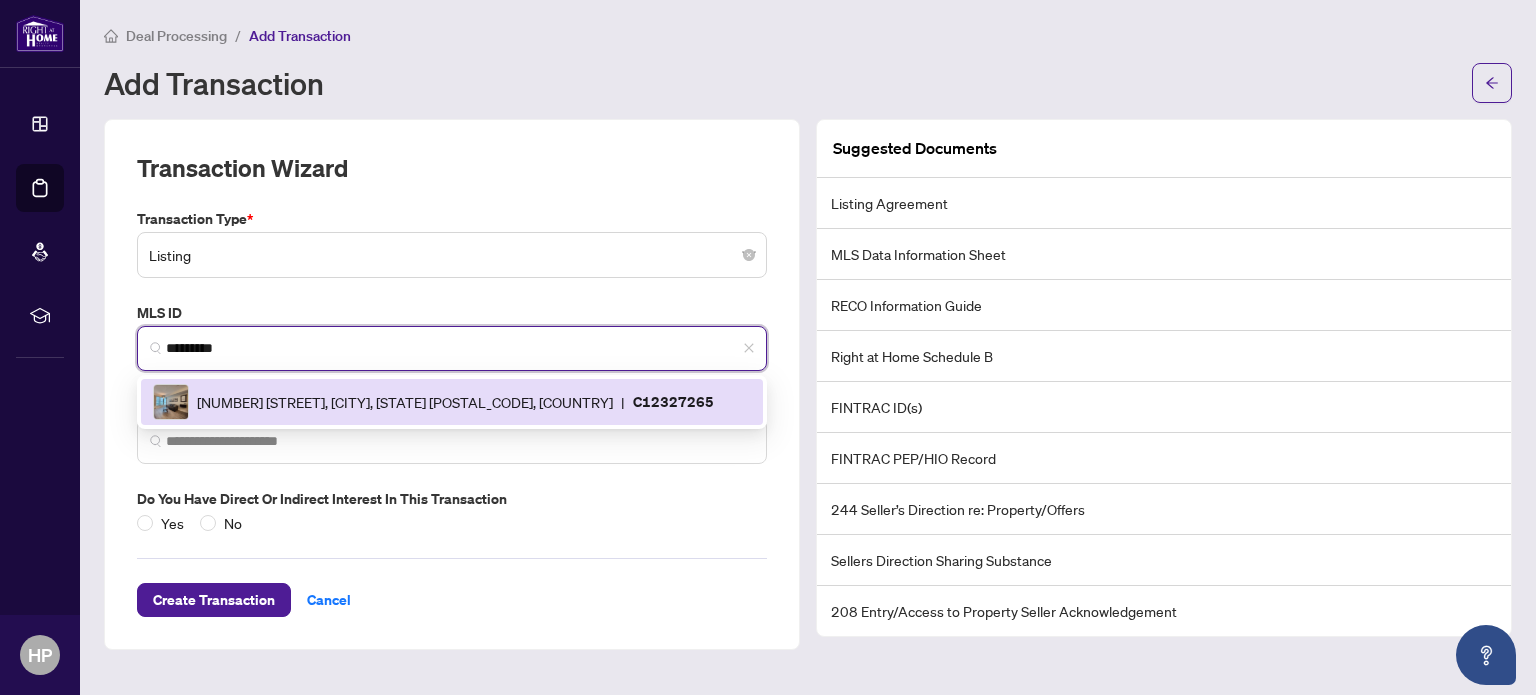 click on "C12327265" at bounding box center [673, 401] 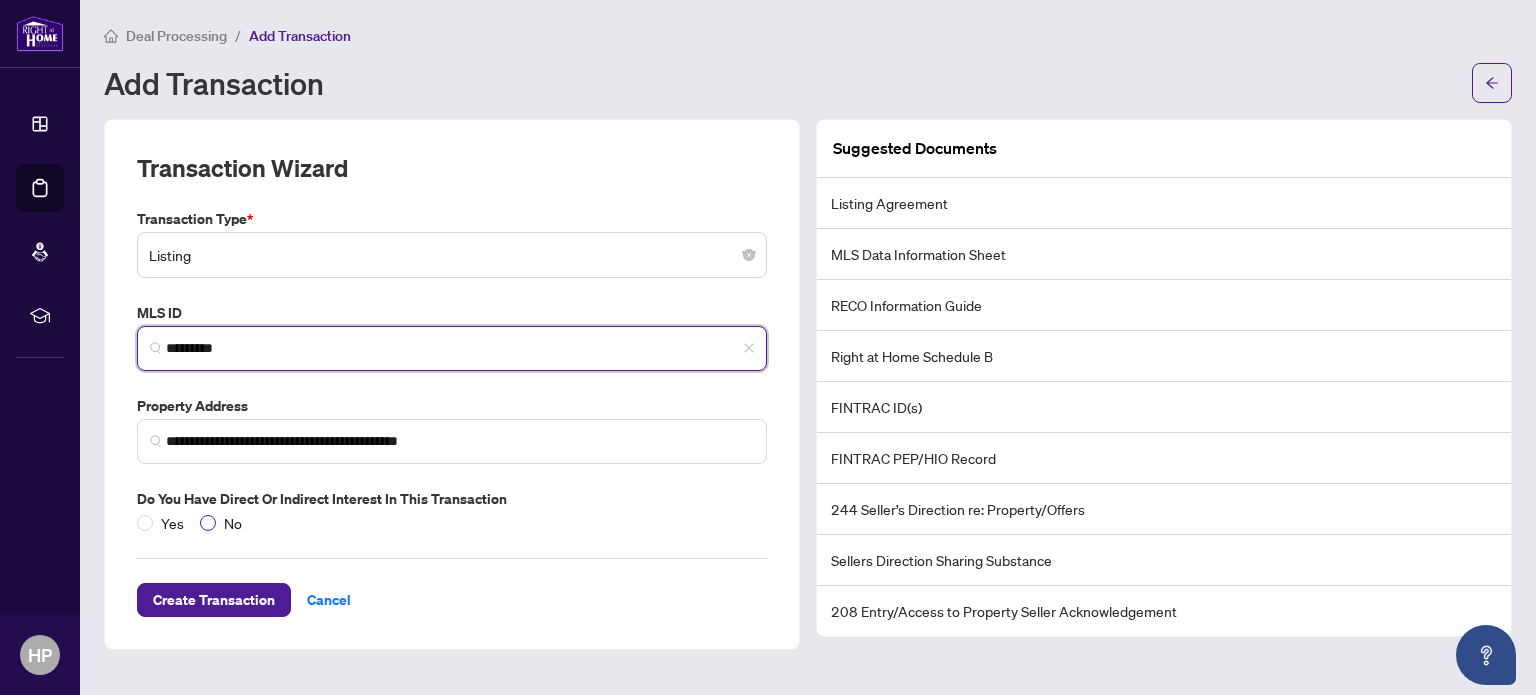 type on "*********" 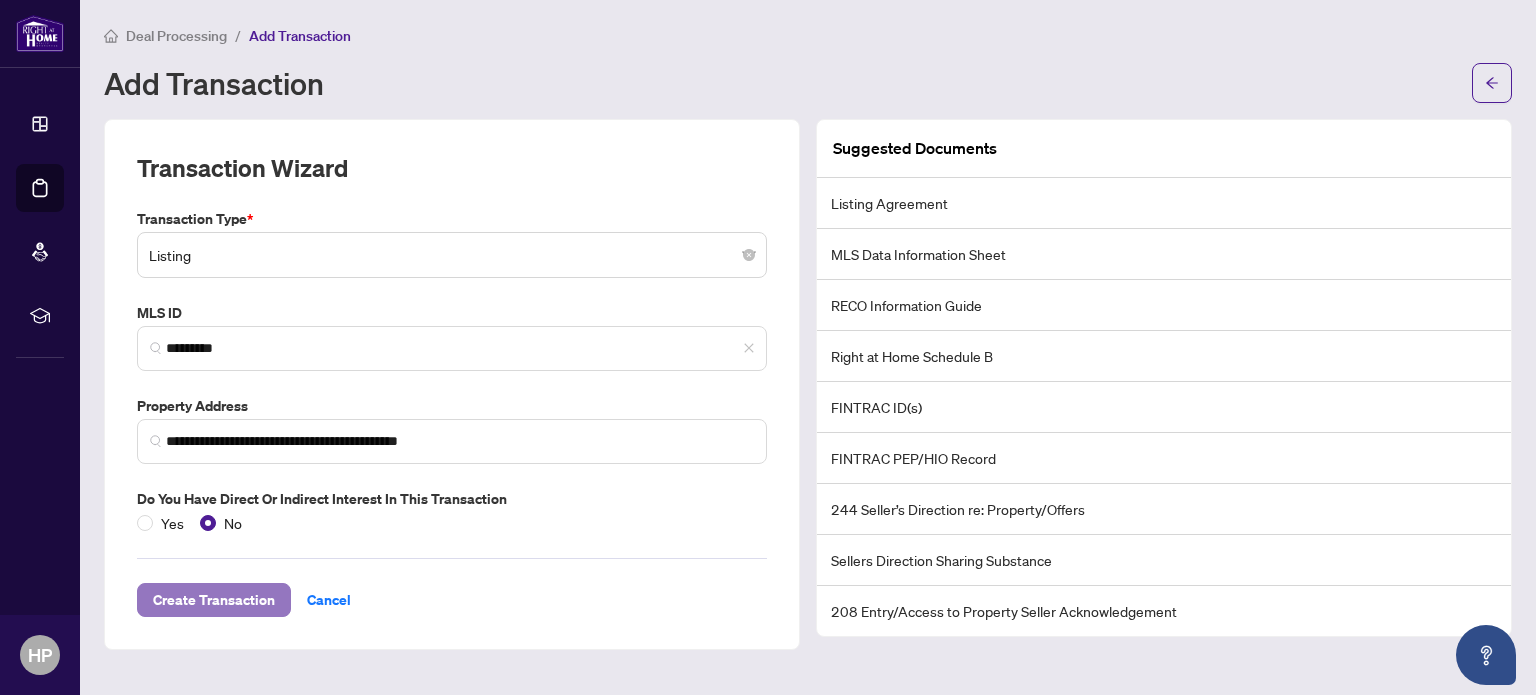 click on "Create Transaction" at bounding box center [214, 600] 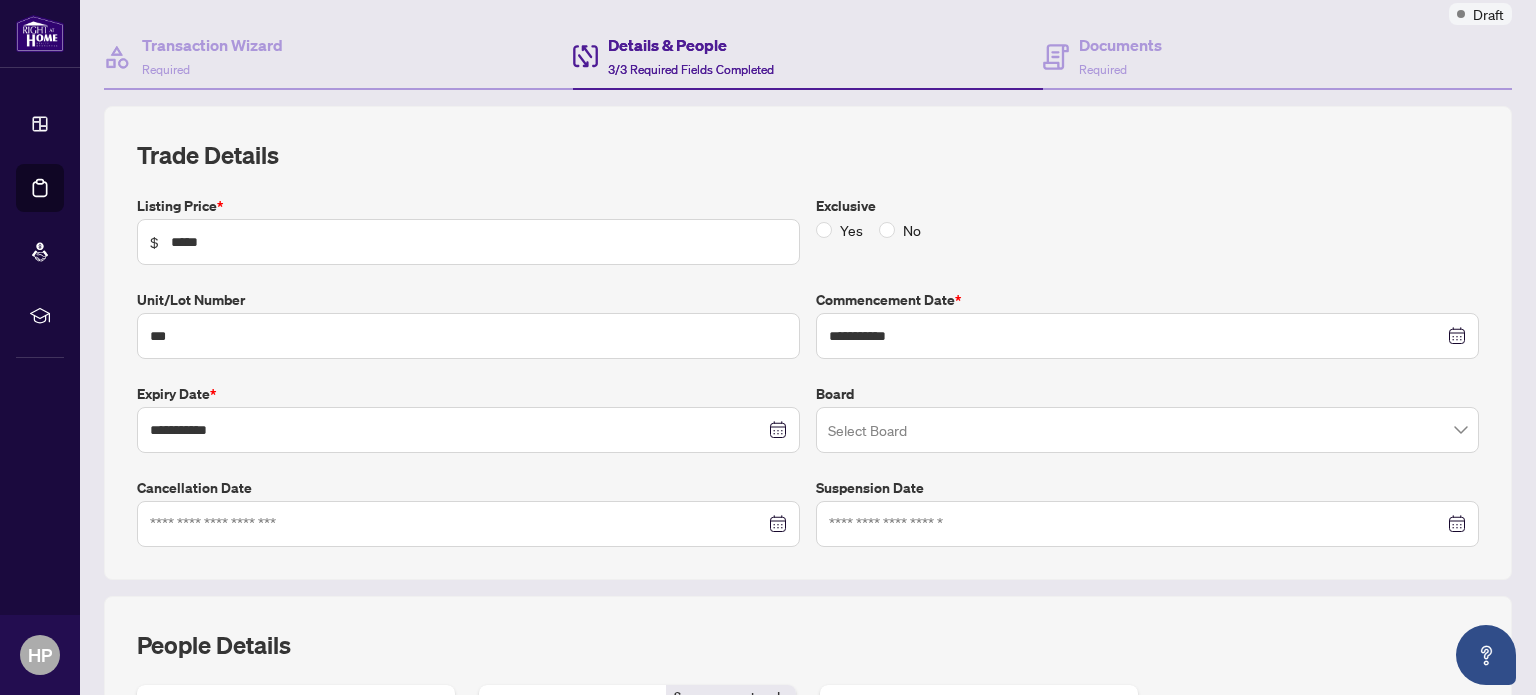 scroll, scrollTop: 176, scrollLeft: 0, axis: vertical 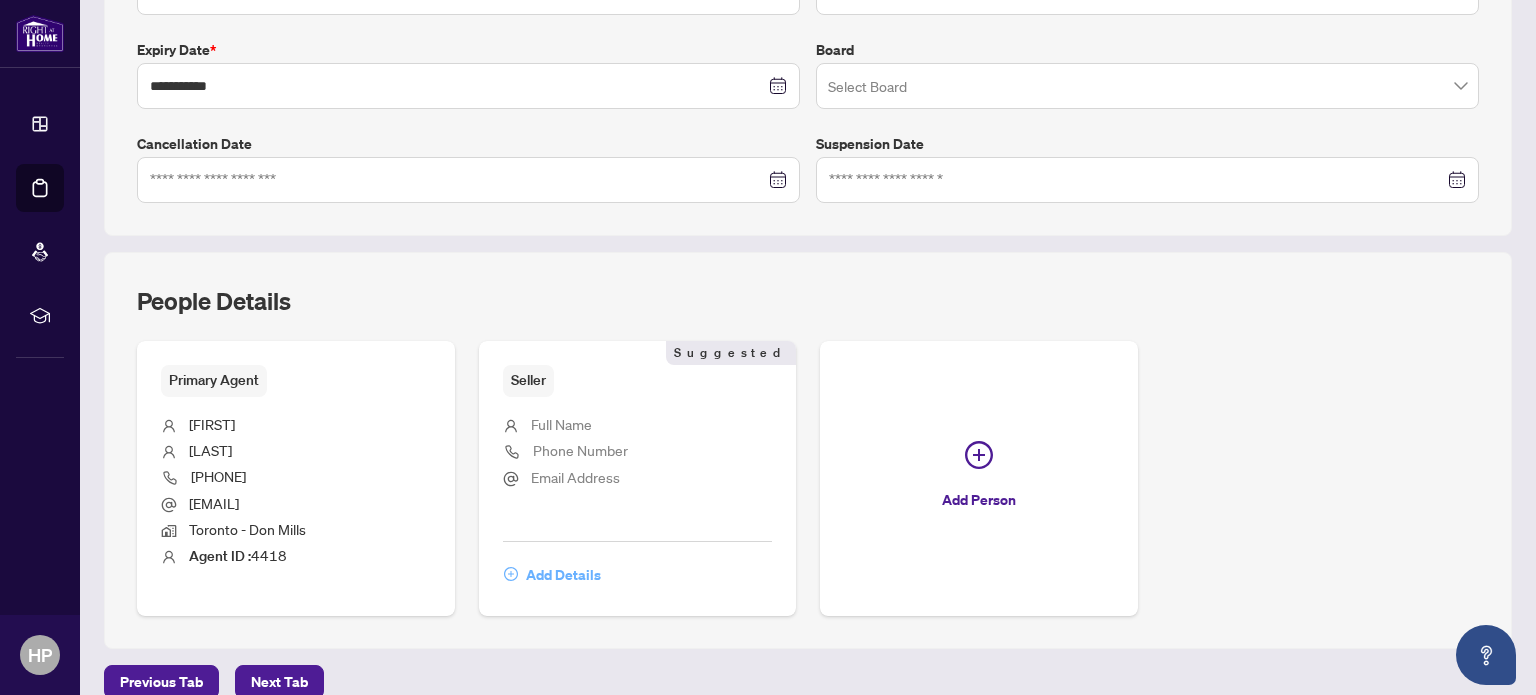 click on "Add Details" at bounding box center [563, 575] 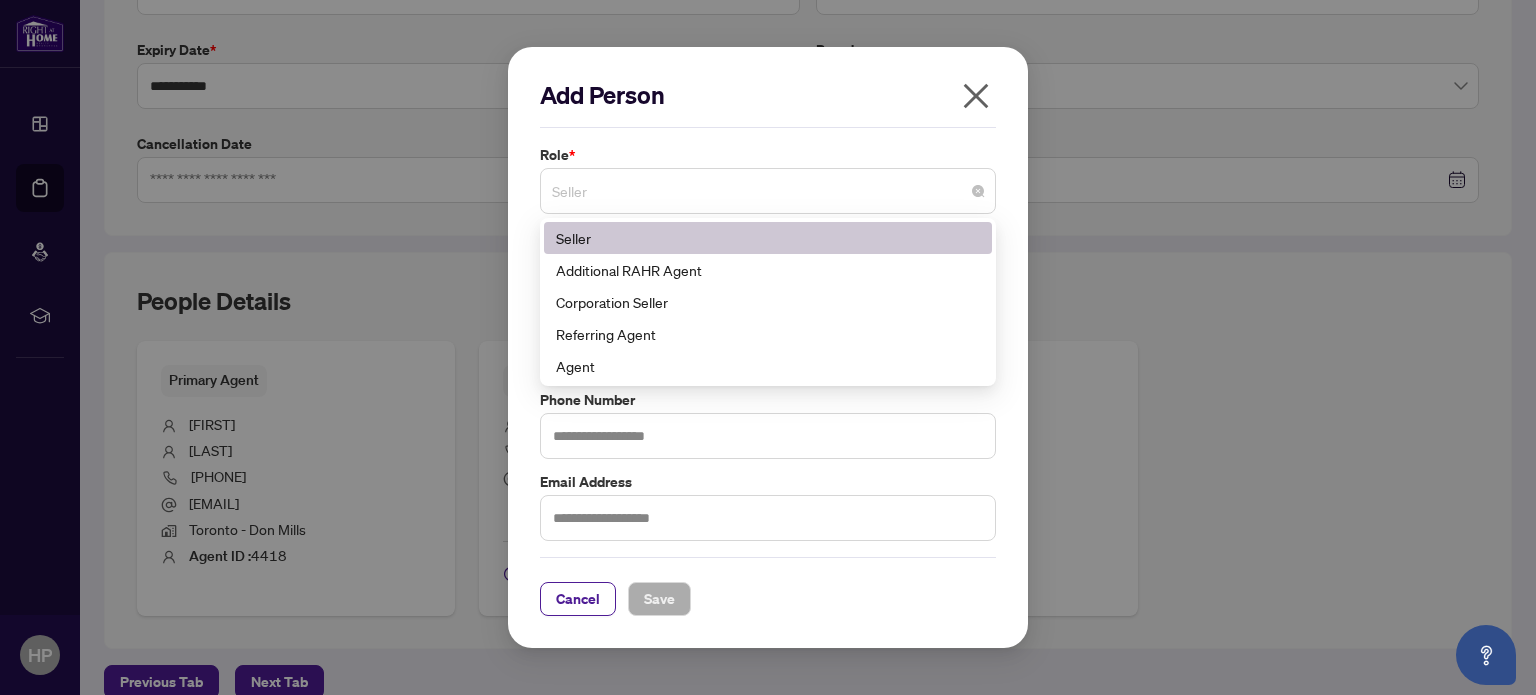 click on "Seller" at bounding box center (768, 191) 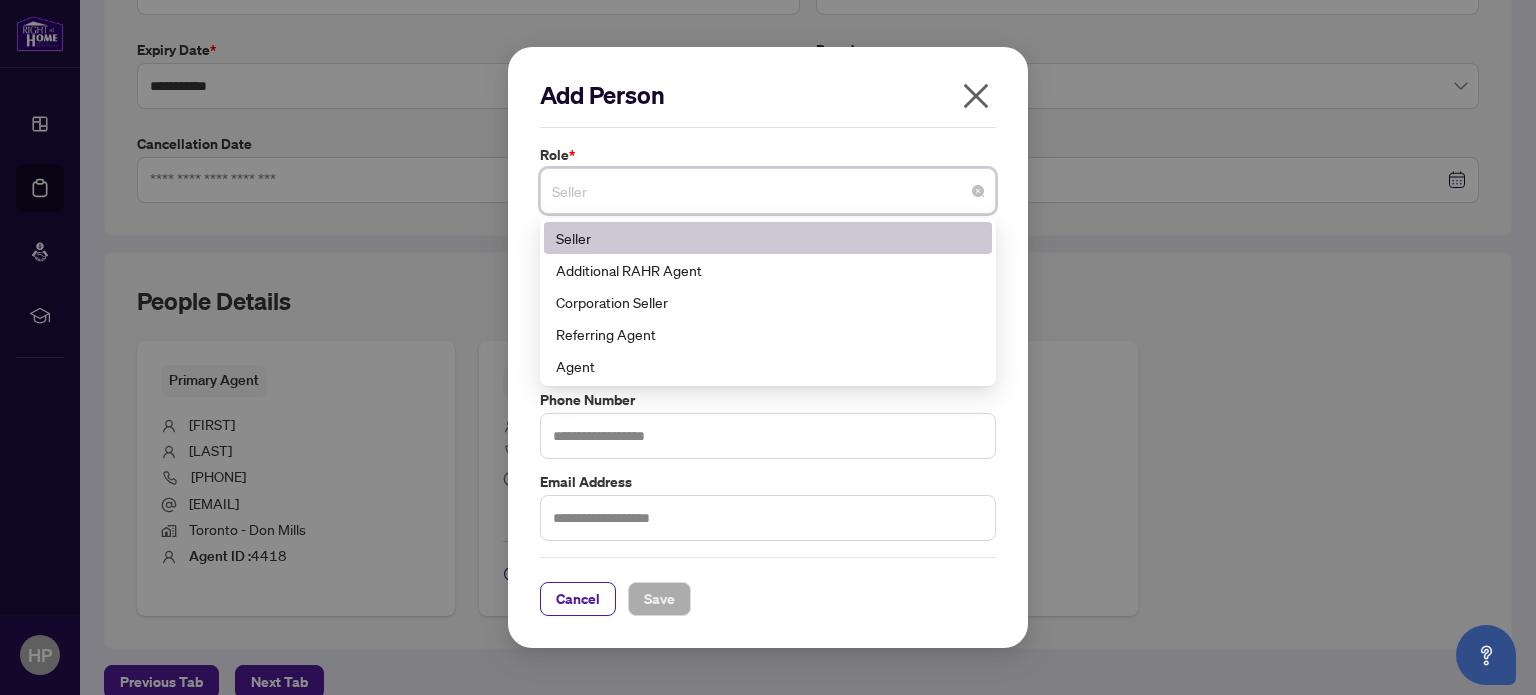 click on "Add Person Role * Seller 1 10 Seller Additional RAHR Agent Corporation Seller Referring Agent Agent First Name * Last Name * Phone Number Email Address Cancel Save Cancel OK" at bounding box center (768, 348) 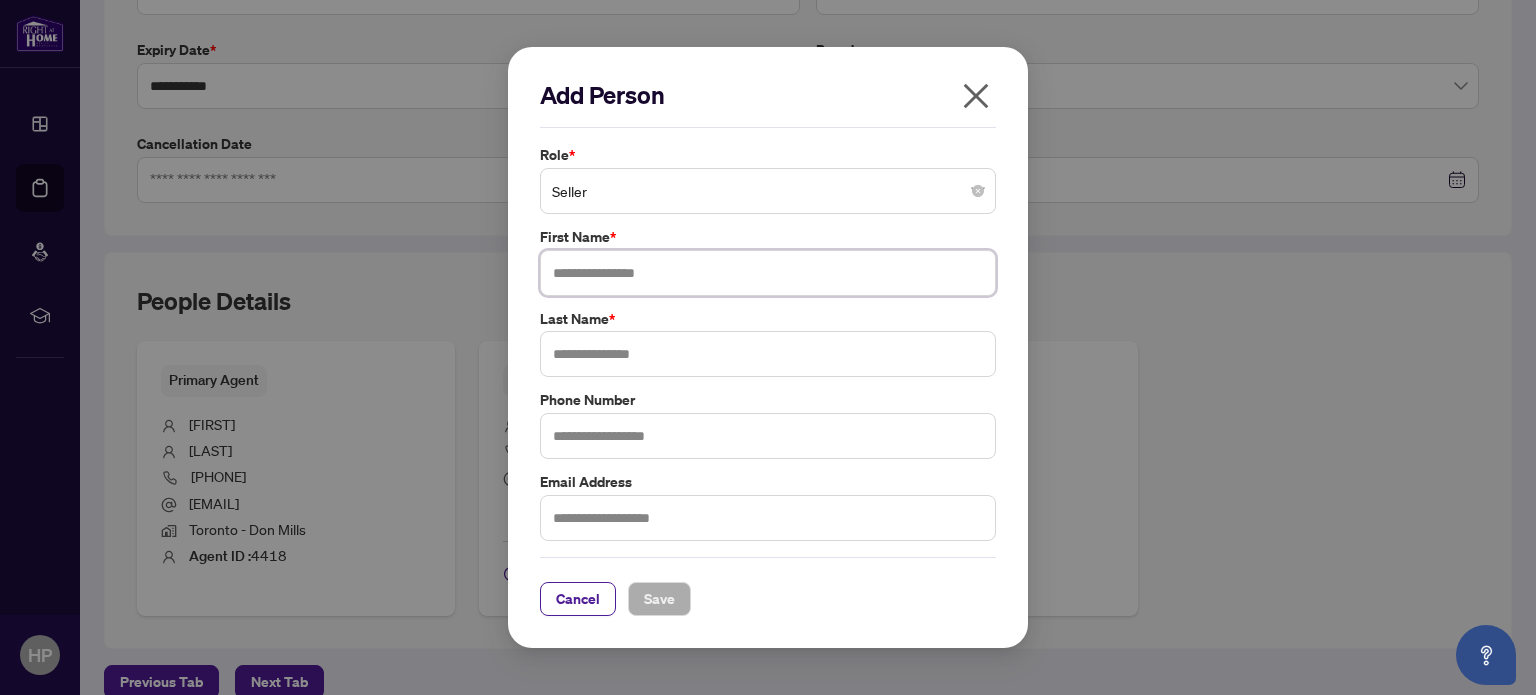 click at bounding box center [768, 273] 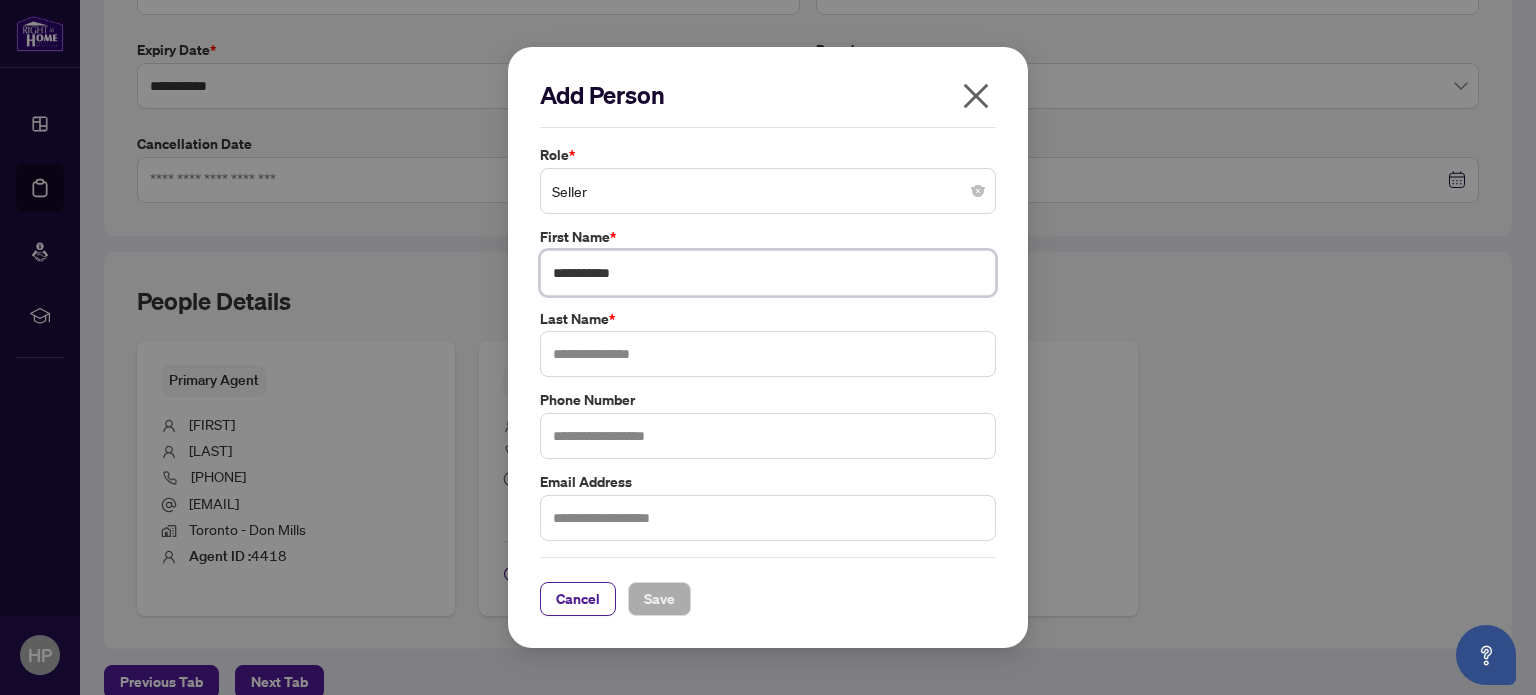 type on "**********" 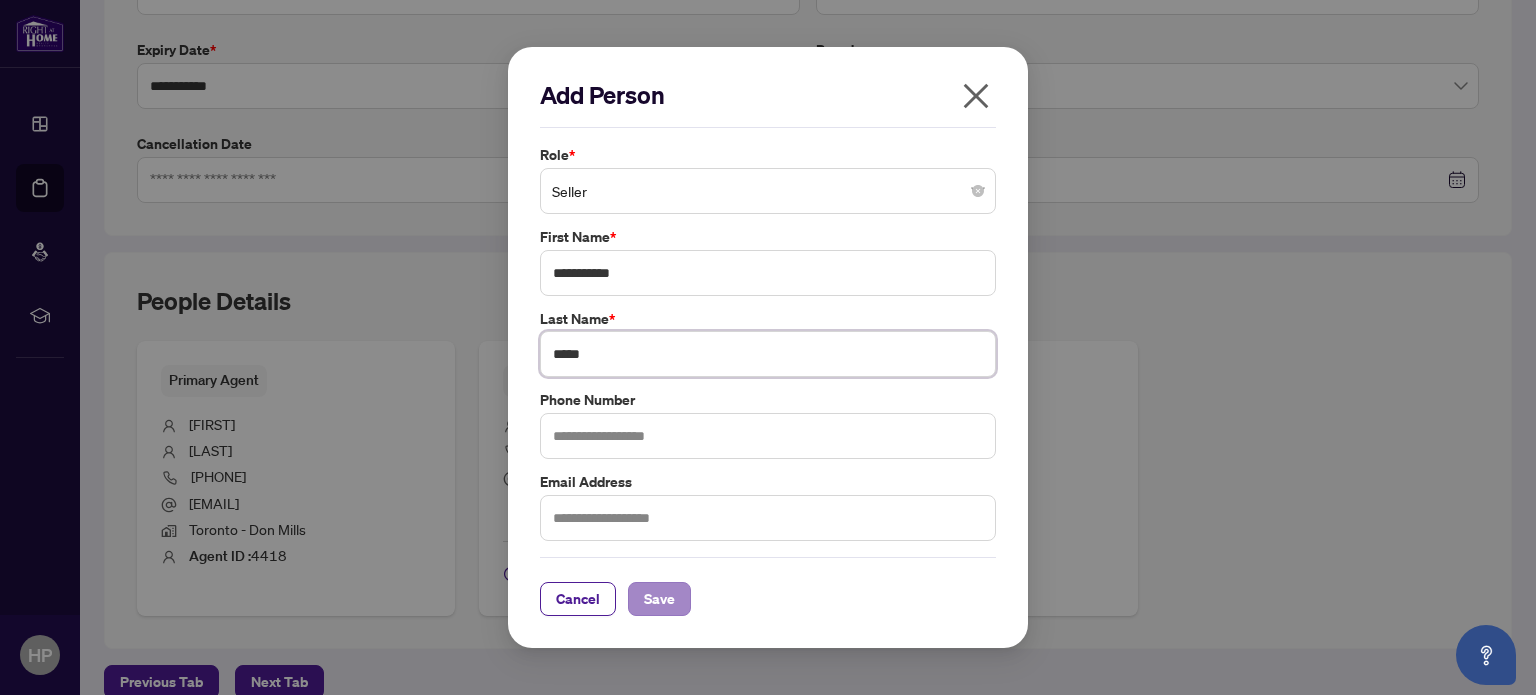 type on "*****" 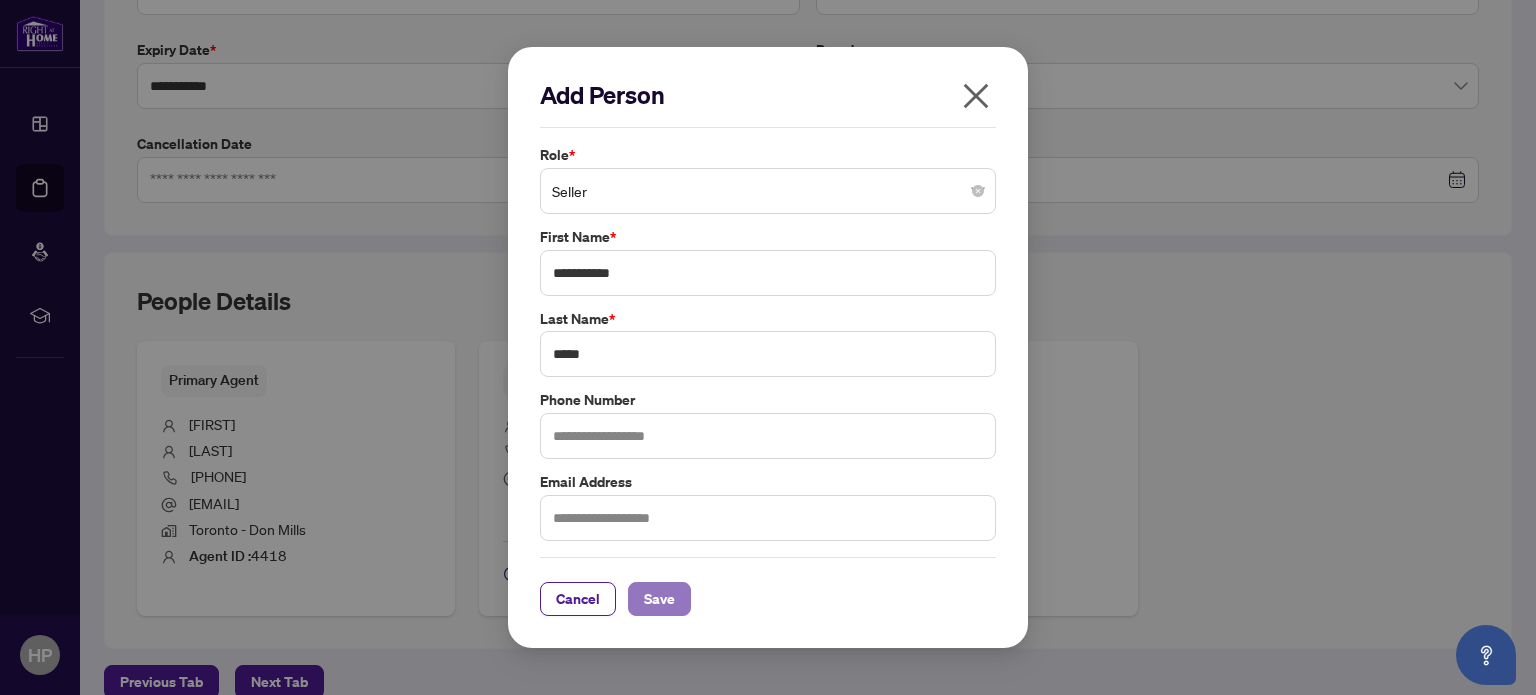 click on "Save" at bounding box center (659, 599) 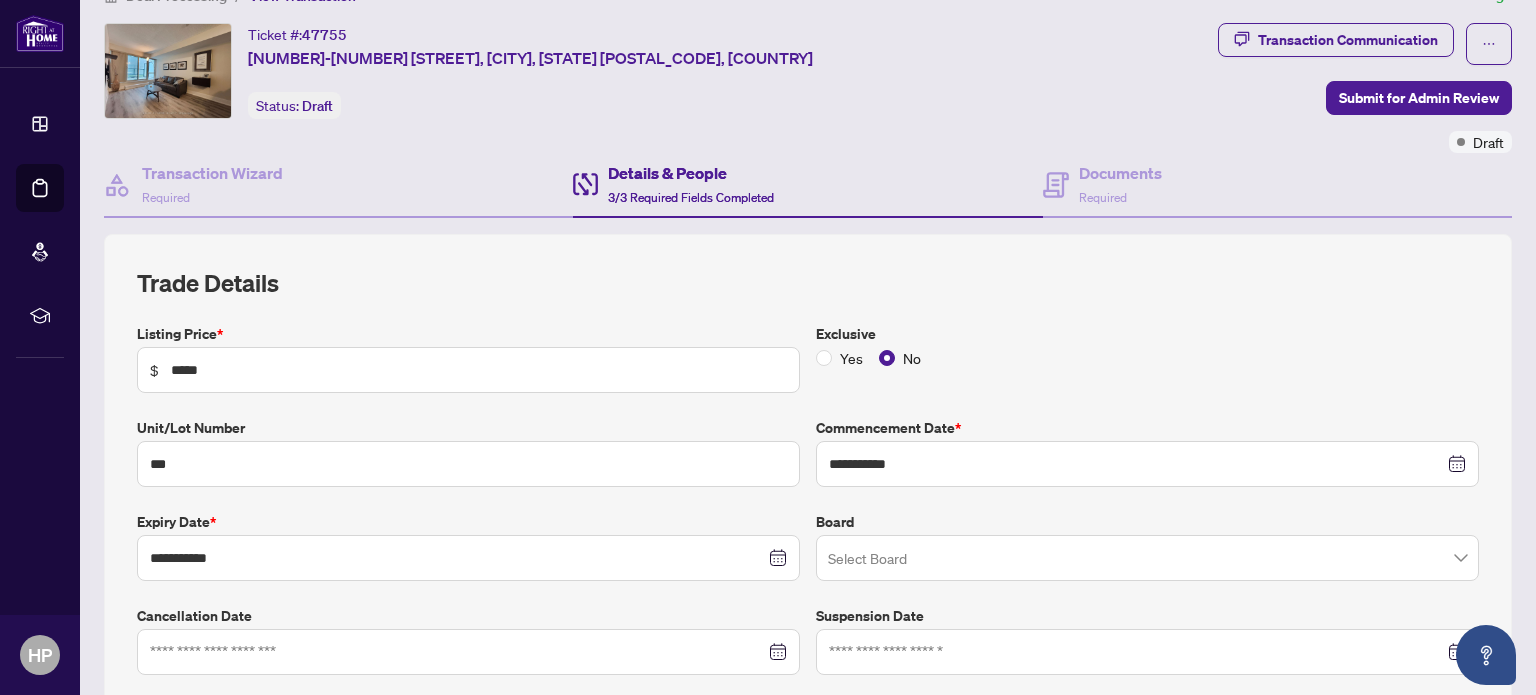 scroll, scrollTop: 0, scrollLeft: 0, axis: both 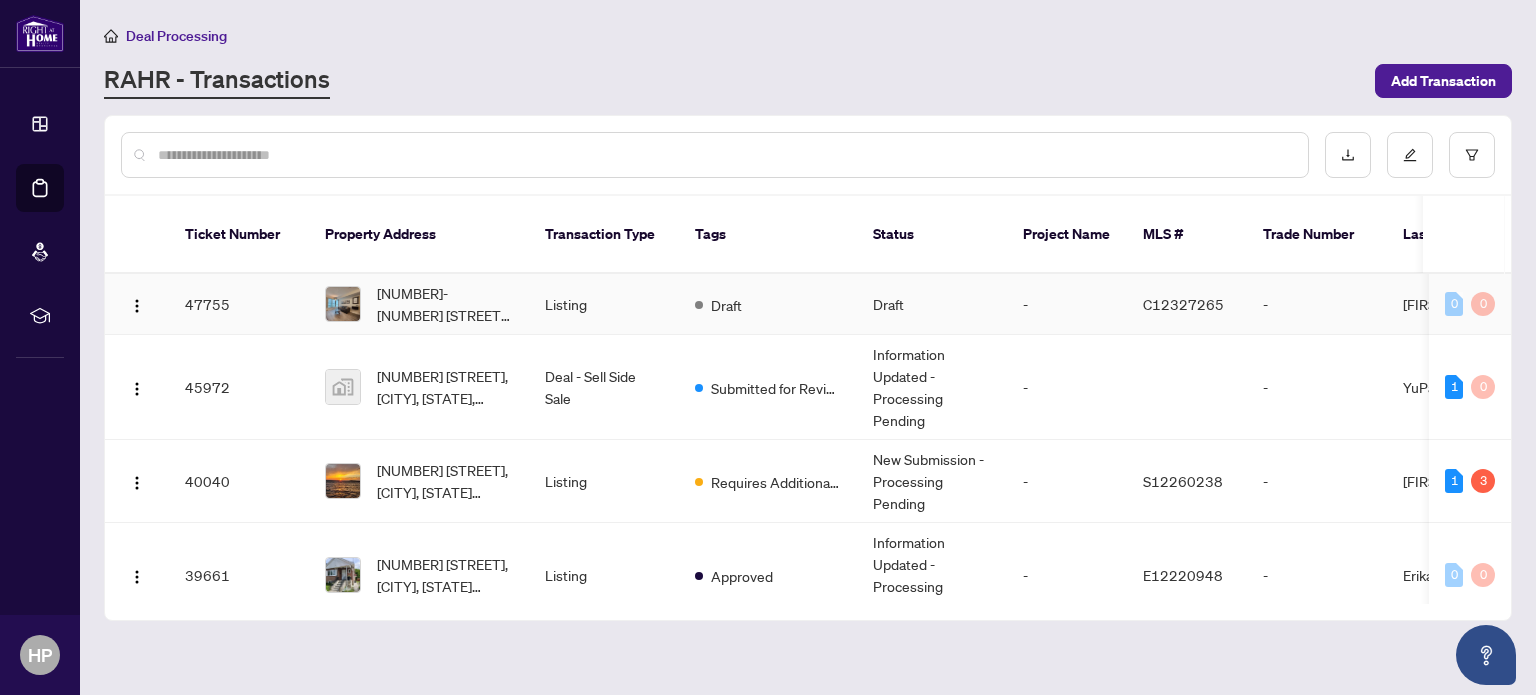 click on "Listing" at bounding box center [604, 304] 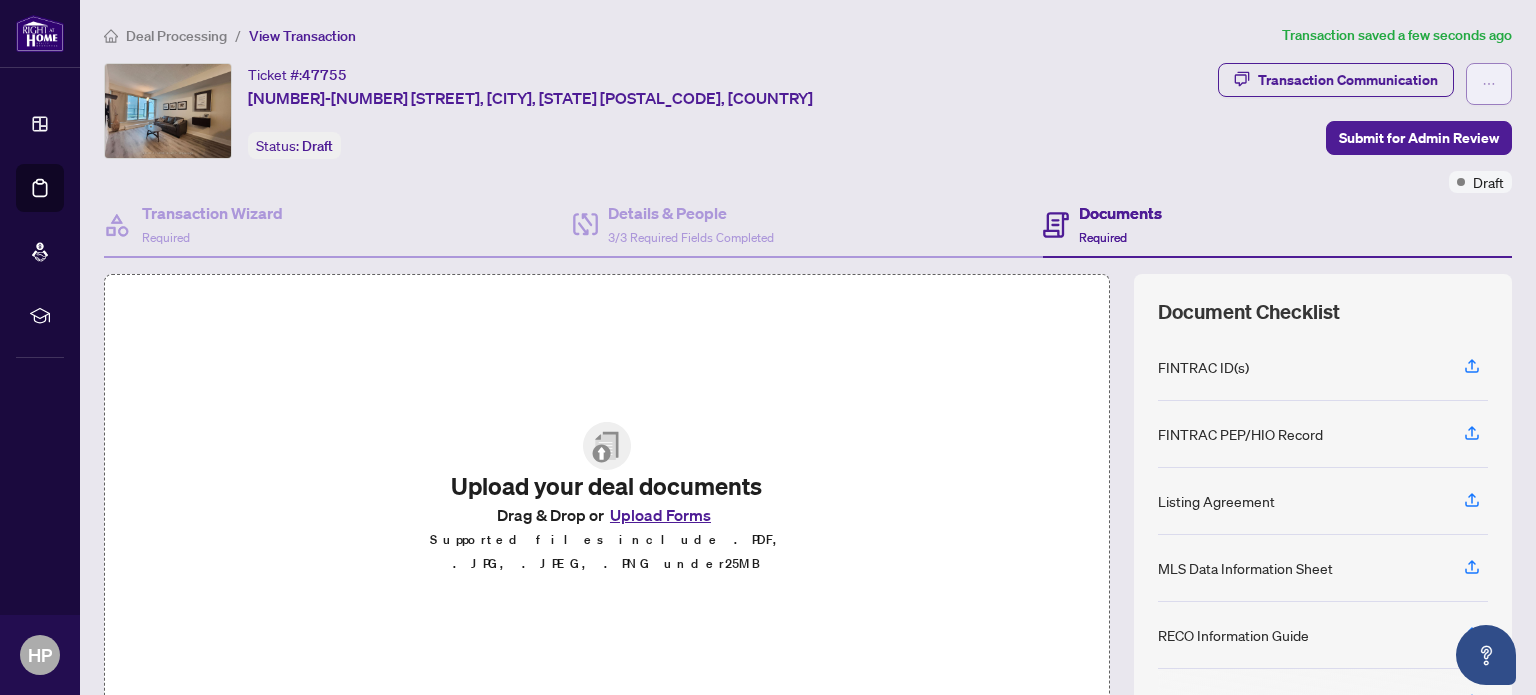 click at bounding box center (1489, 84) 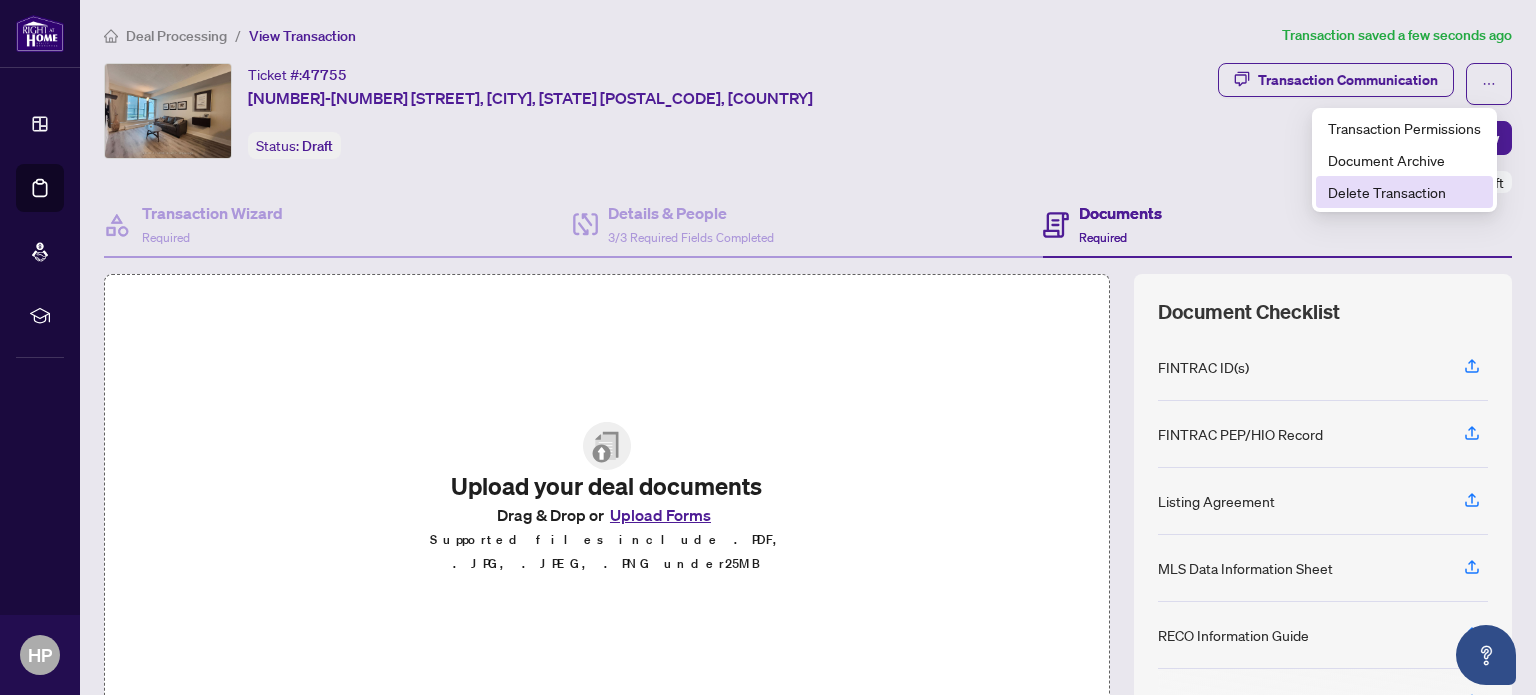 click on "Delete Transaction" at bounding box center (1404, 192) 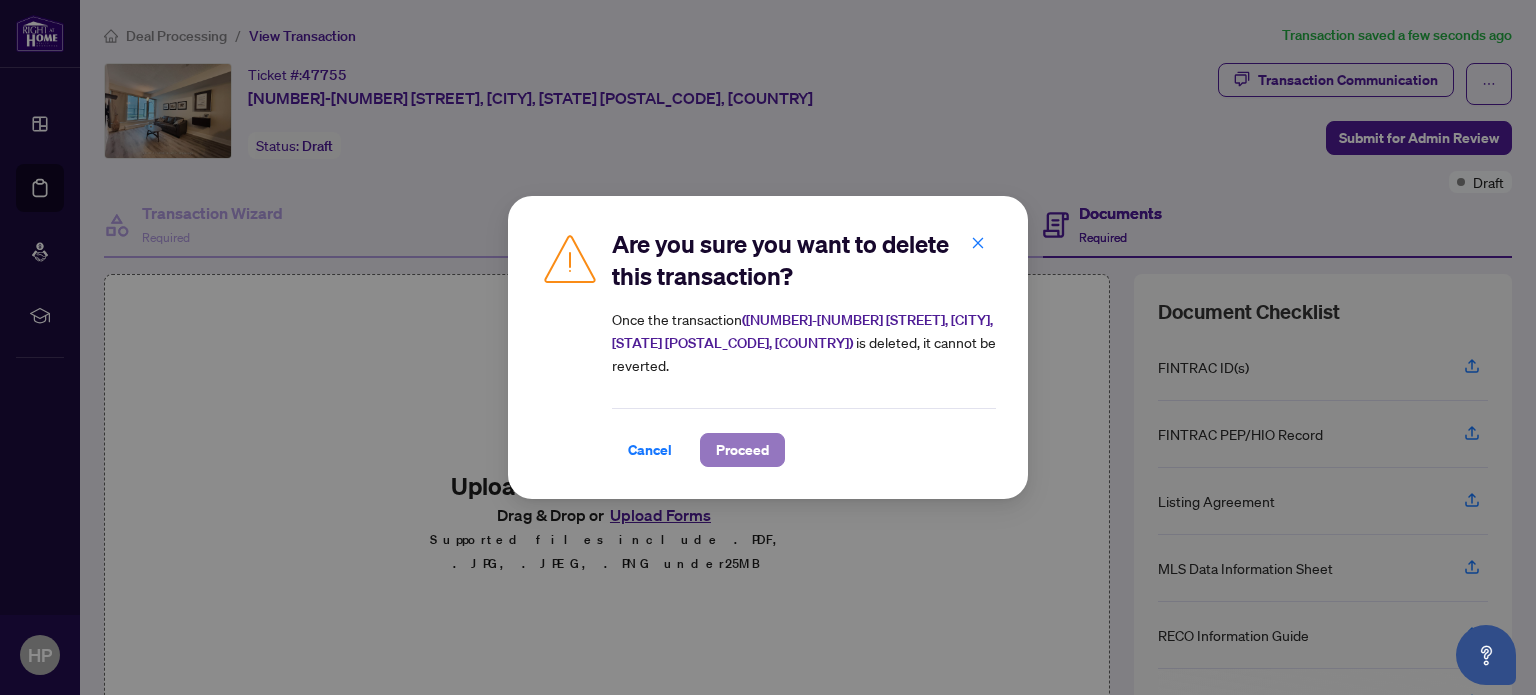 click on "Proceed" at bounding box center (742, 450) 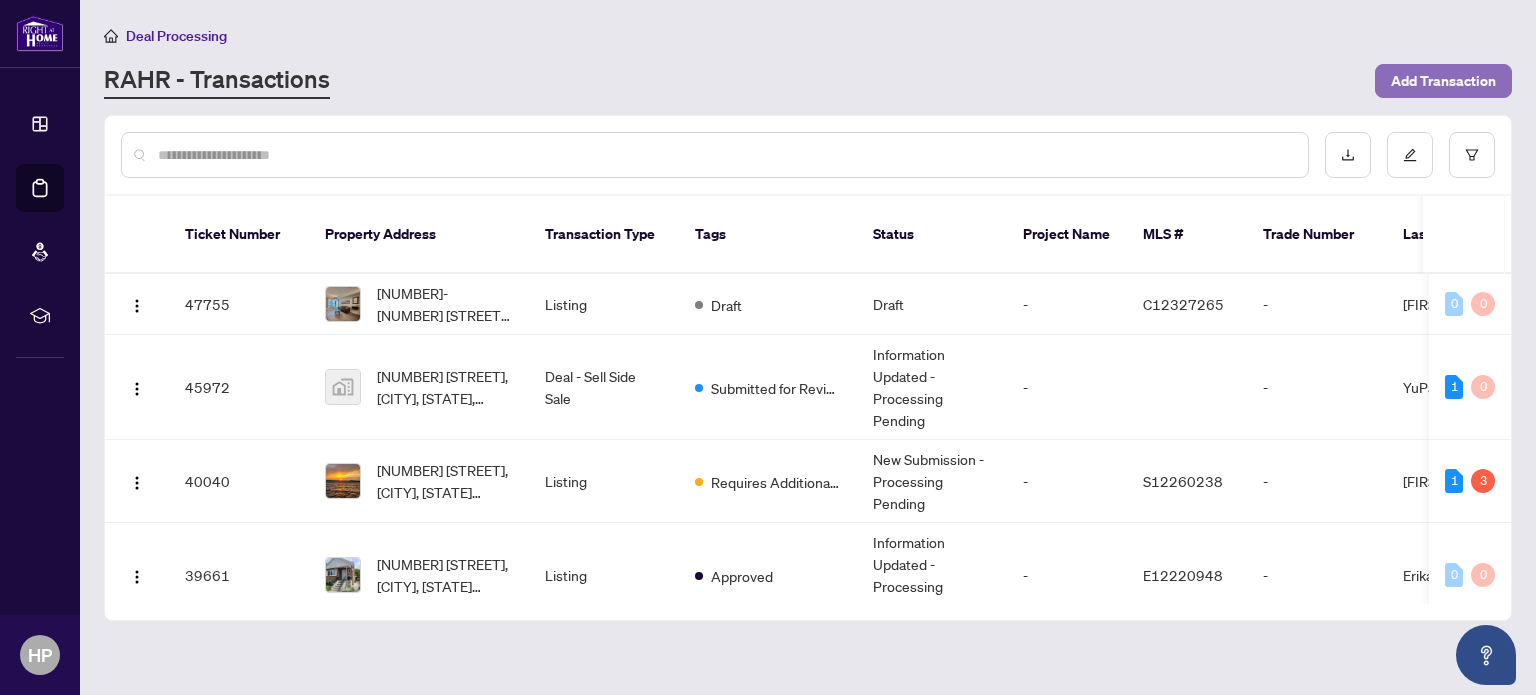 click on "Add Transaction" at bounding box center (1443, 81) 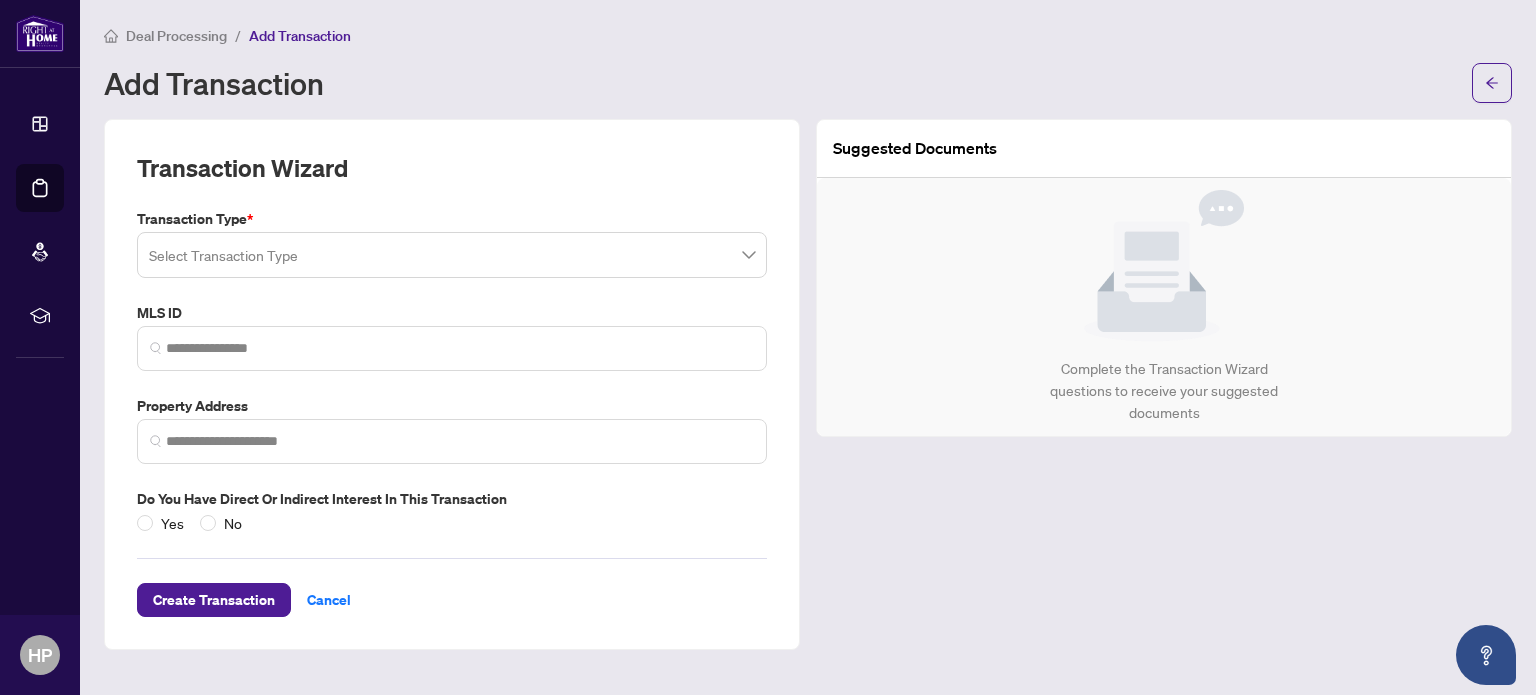 click at bounding box center [443, 258] 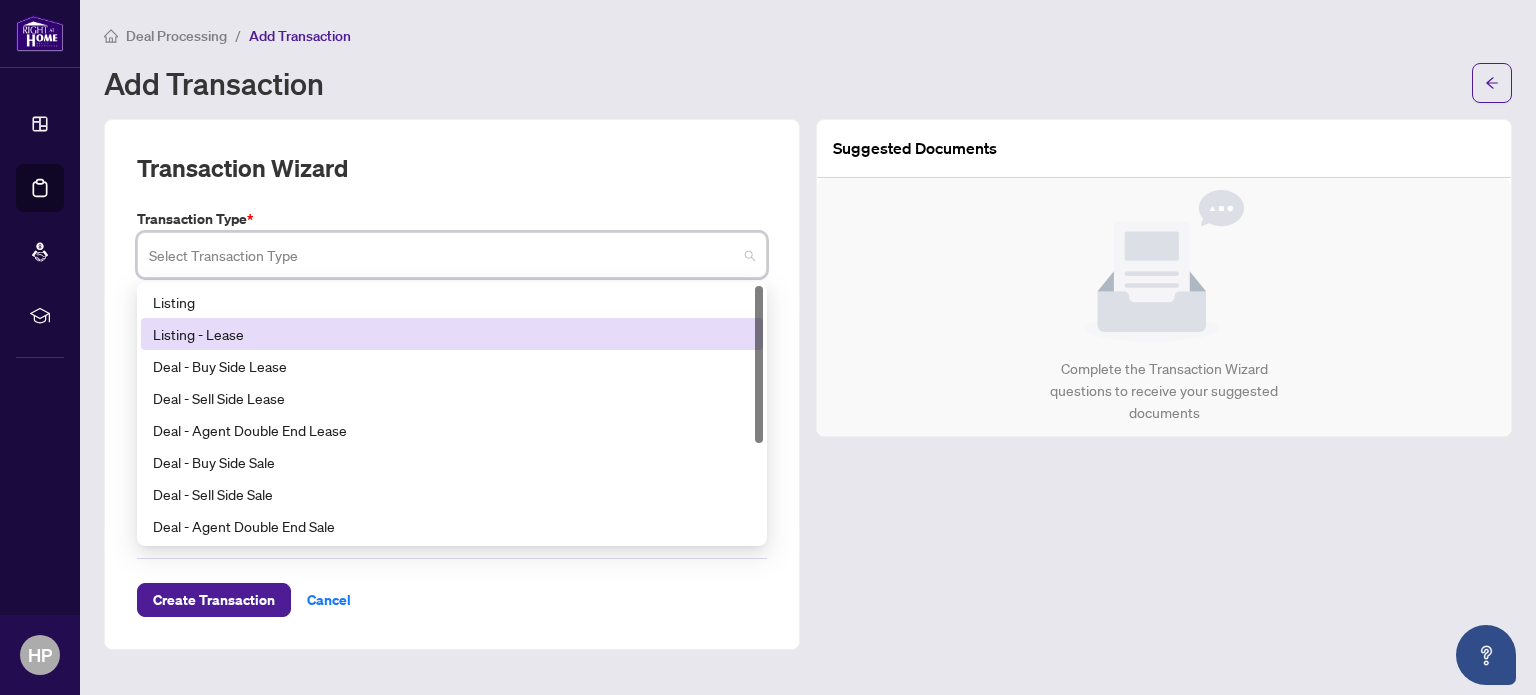 click on "Listing - Lease" at bounding box center [452, 334] 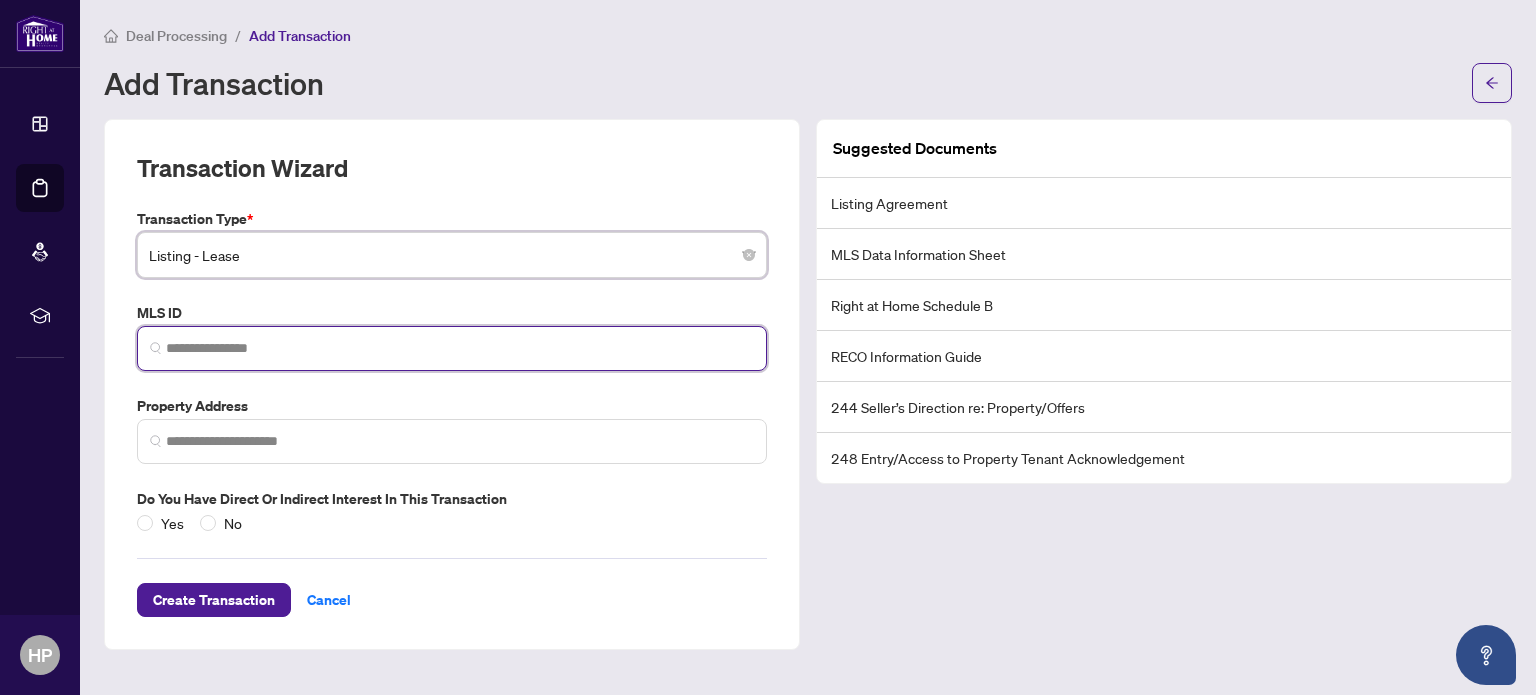 click at bounding box center (460, 348) 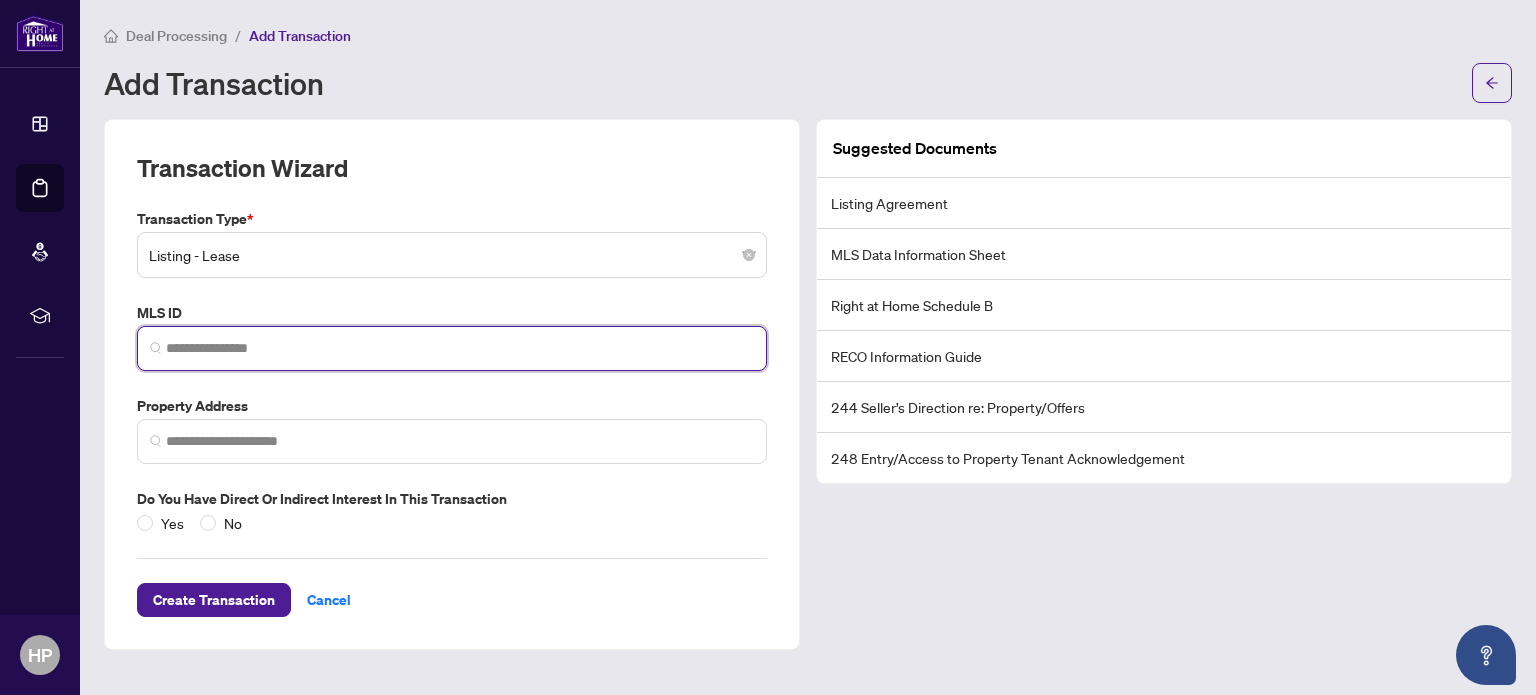 paste on "*********" 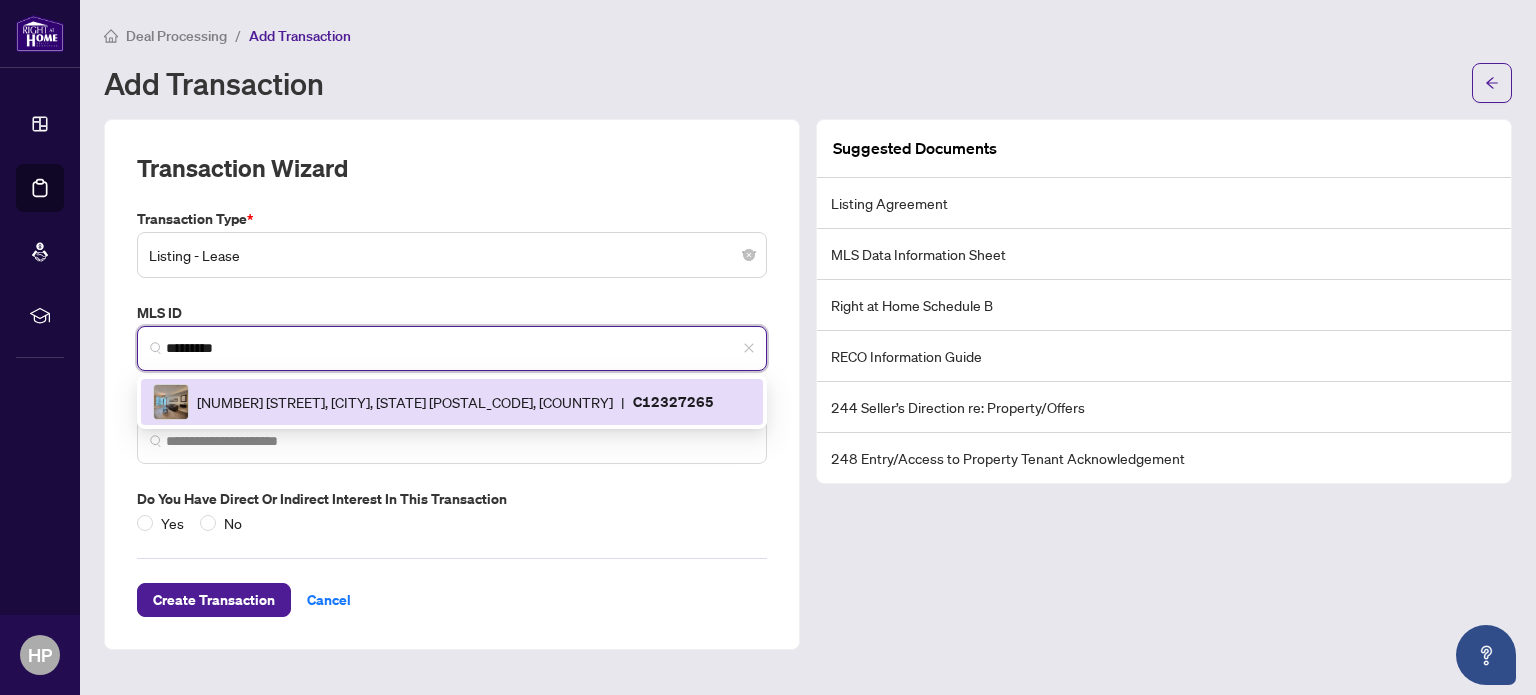 click on "[NUMBER] [STREET], [CITY], [STATE] [POSTAL_CODE], [COUNTRY] | [ID]" at bounding box center (452, 402) 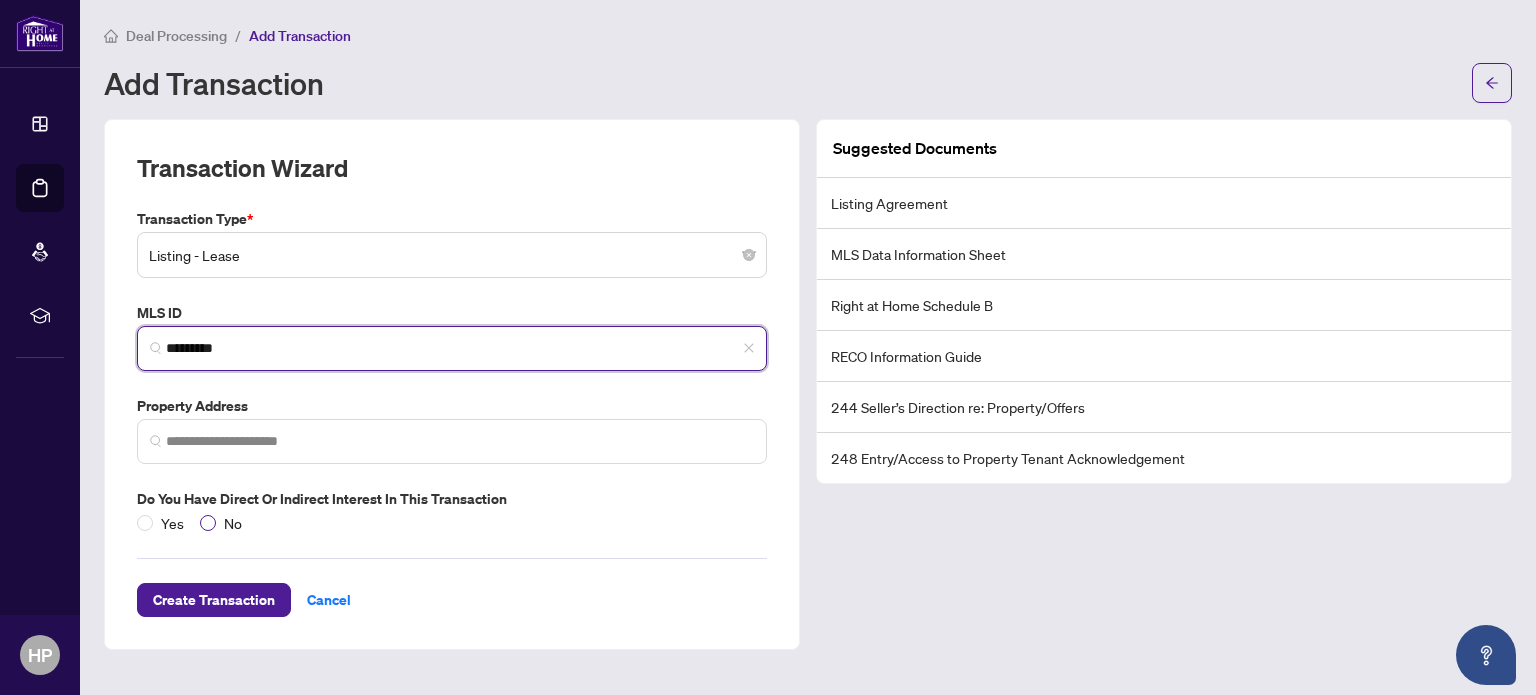 type on "*********" 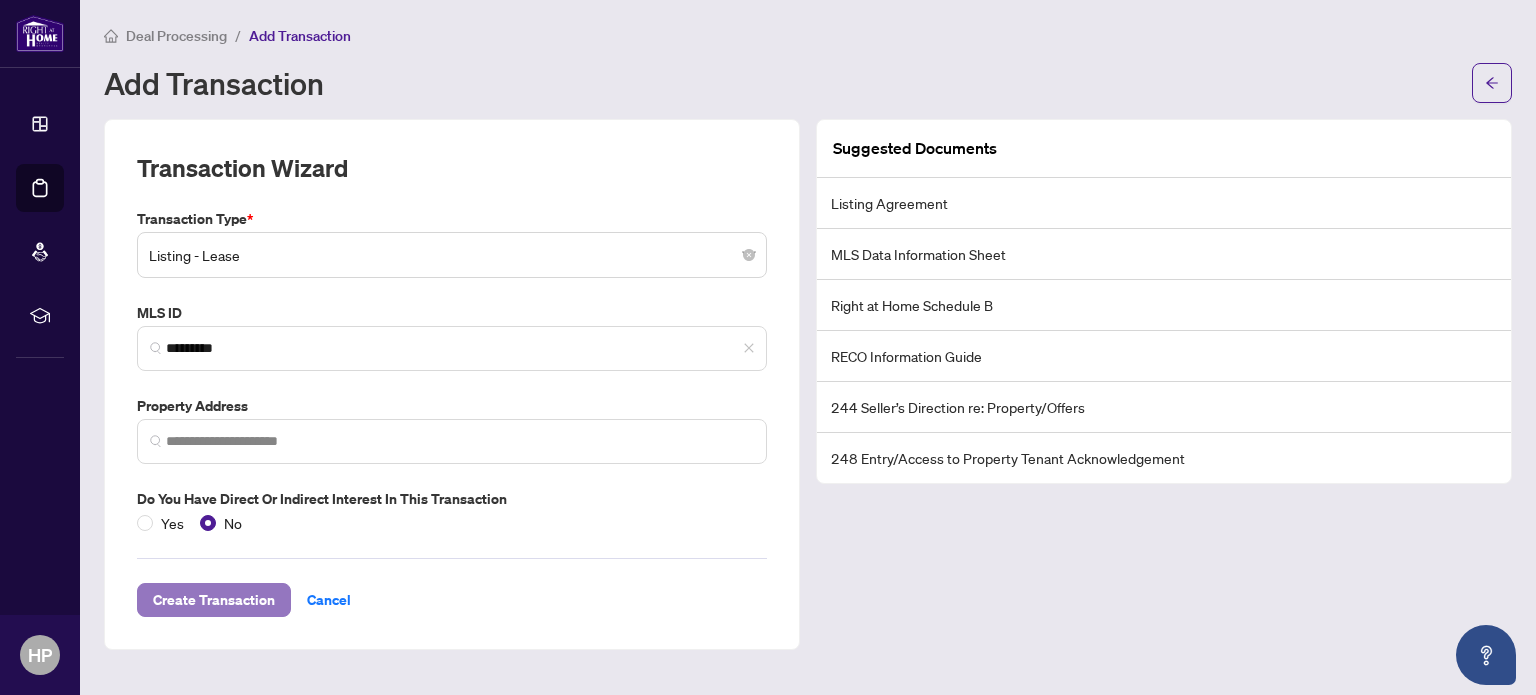 click on "Create Transaction" at bounding box center (214, 600) 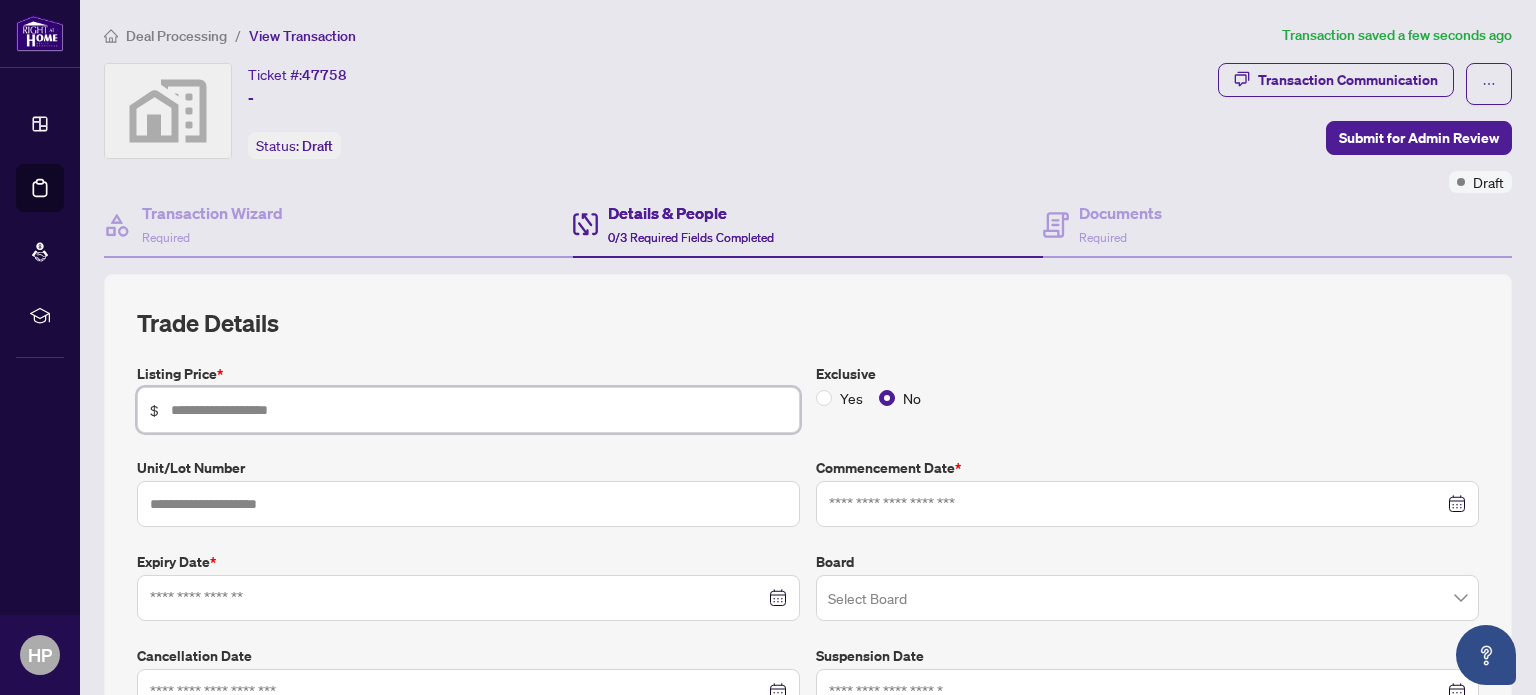 click at bounding box center [479, 410] 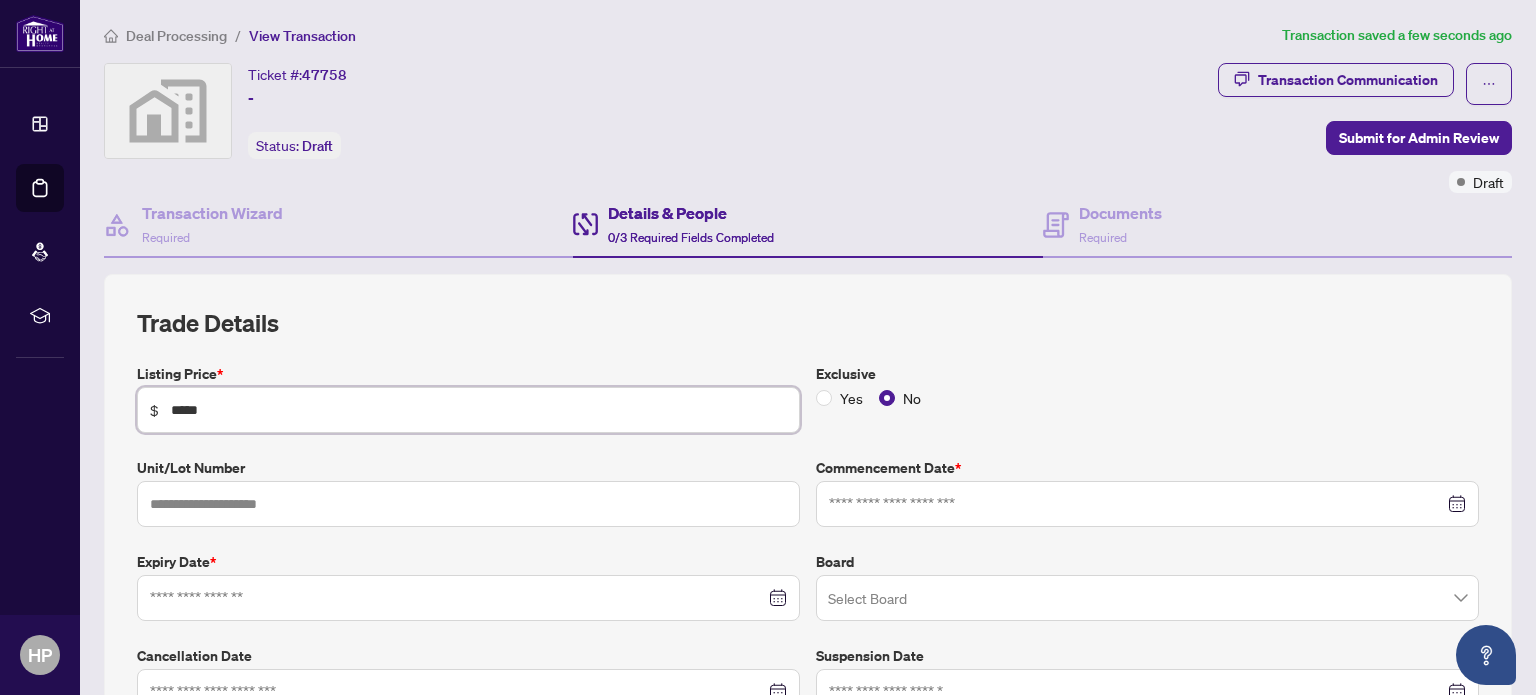 type on "*****" 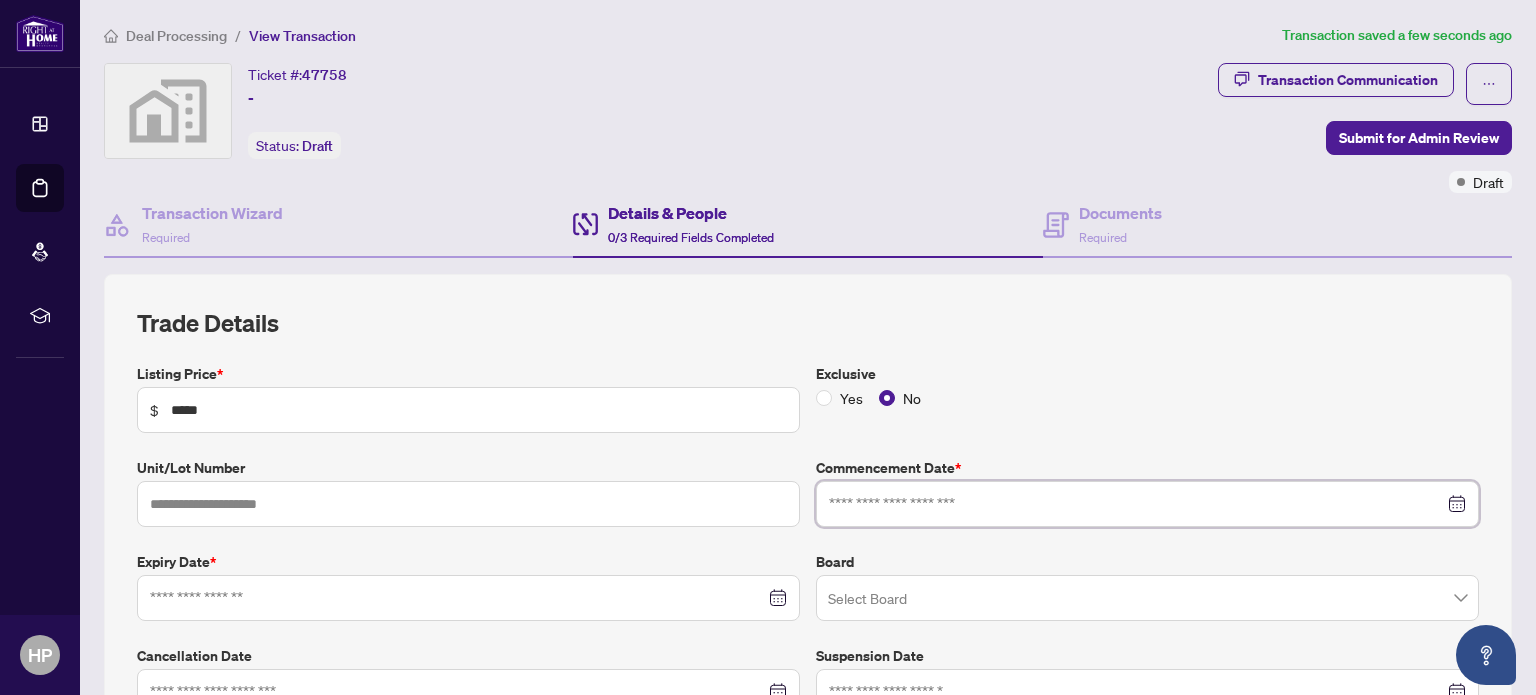 click at bounding box center [1136, 504] 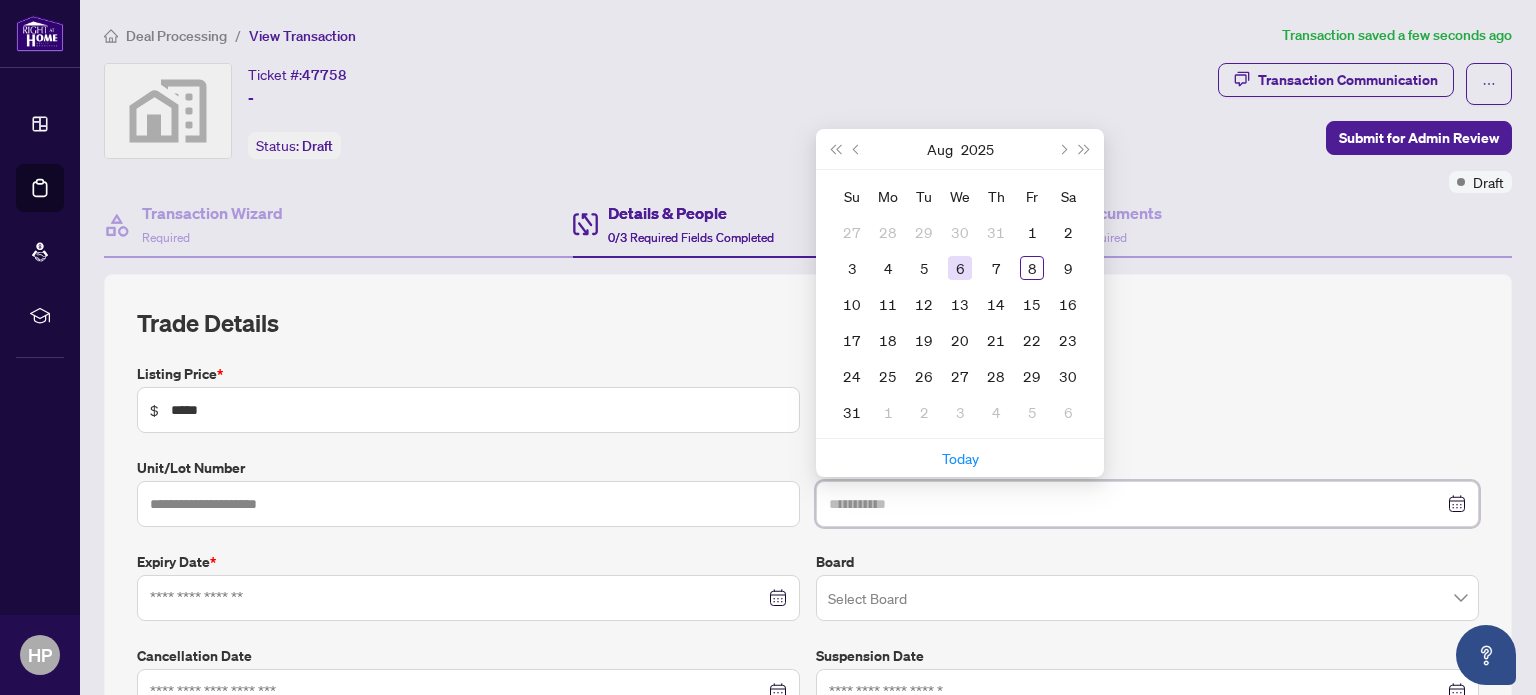 type on "**********" 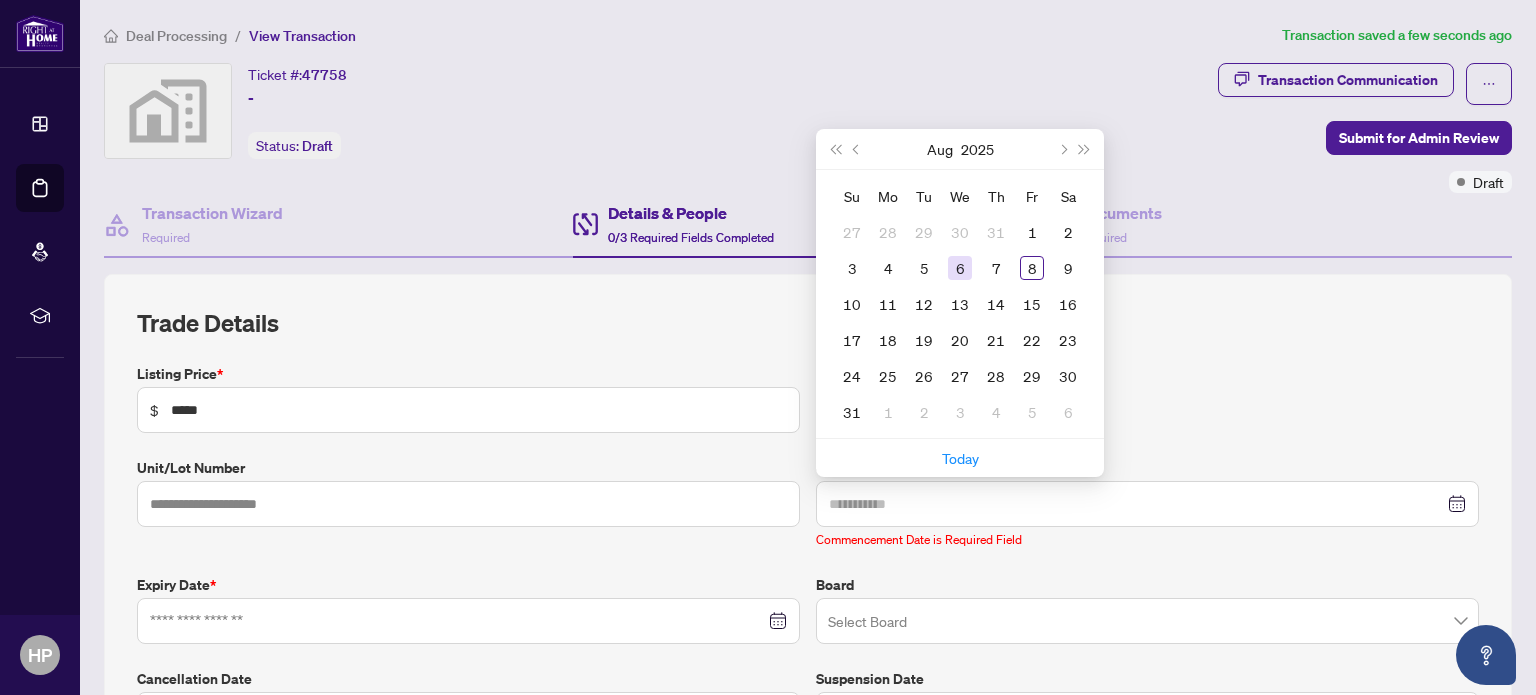 click on "6" at bounding box center (960, 268) 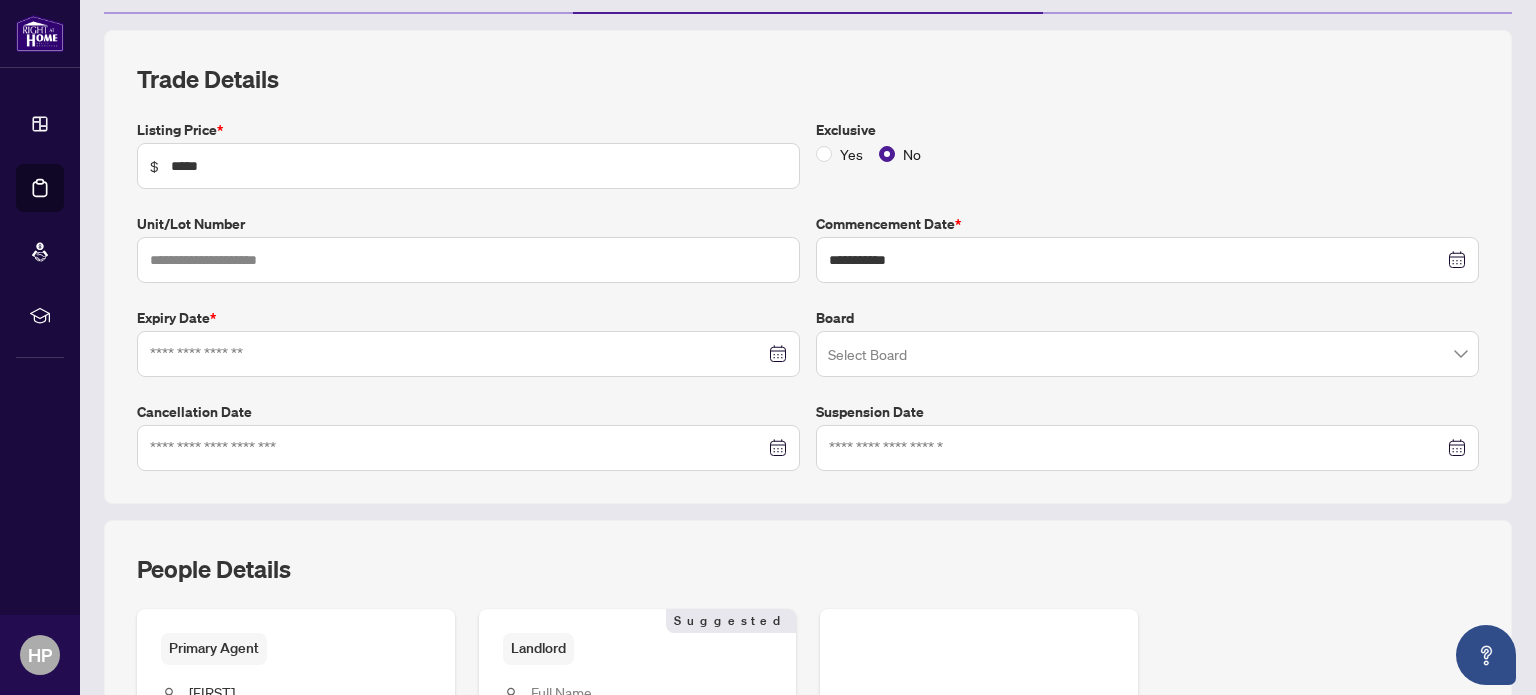 scroll, scrollTop: 254, scrollLeft: 0, axis: vertical 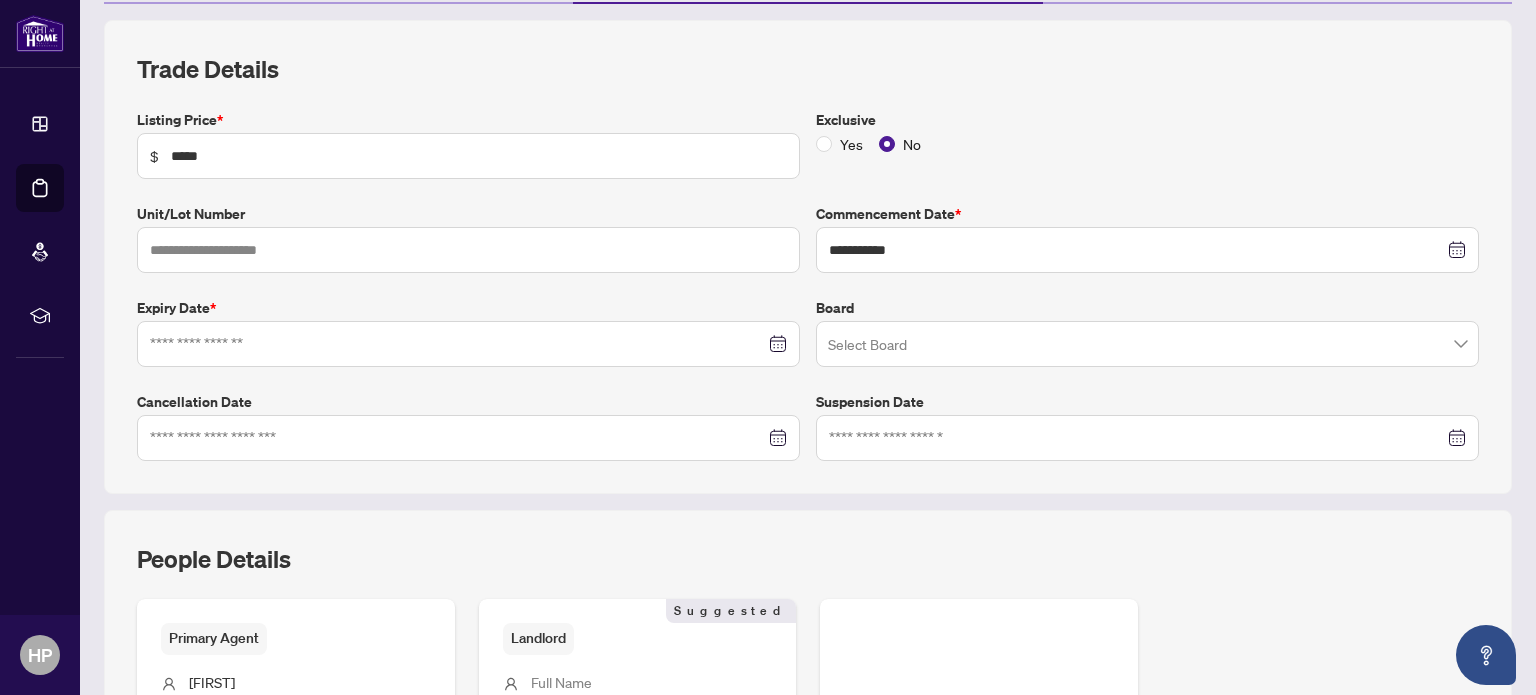 click at bounding box center [468, 344] 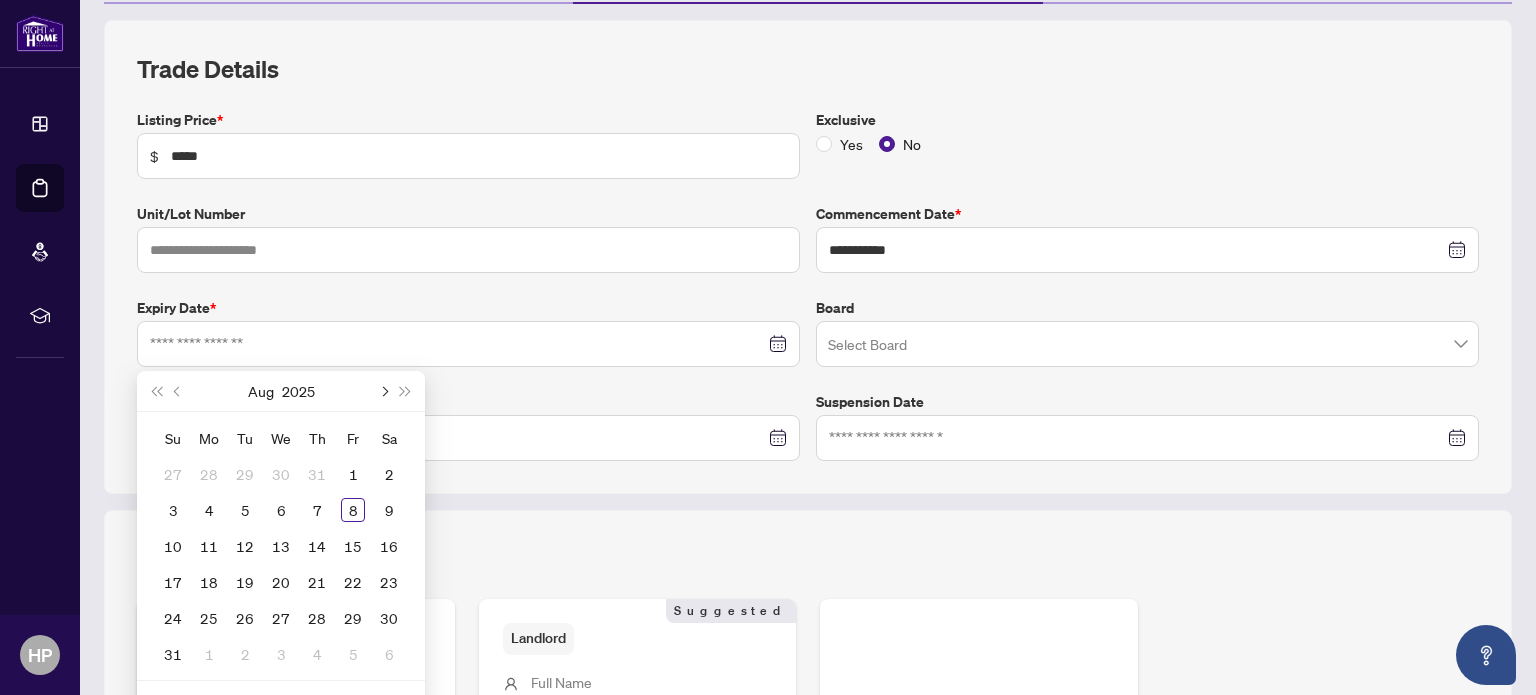 click at bounding box center [383, 391] 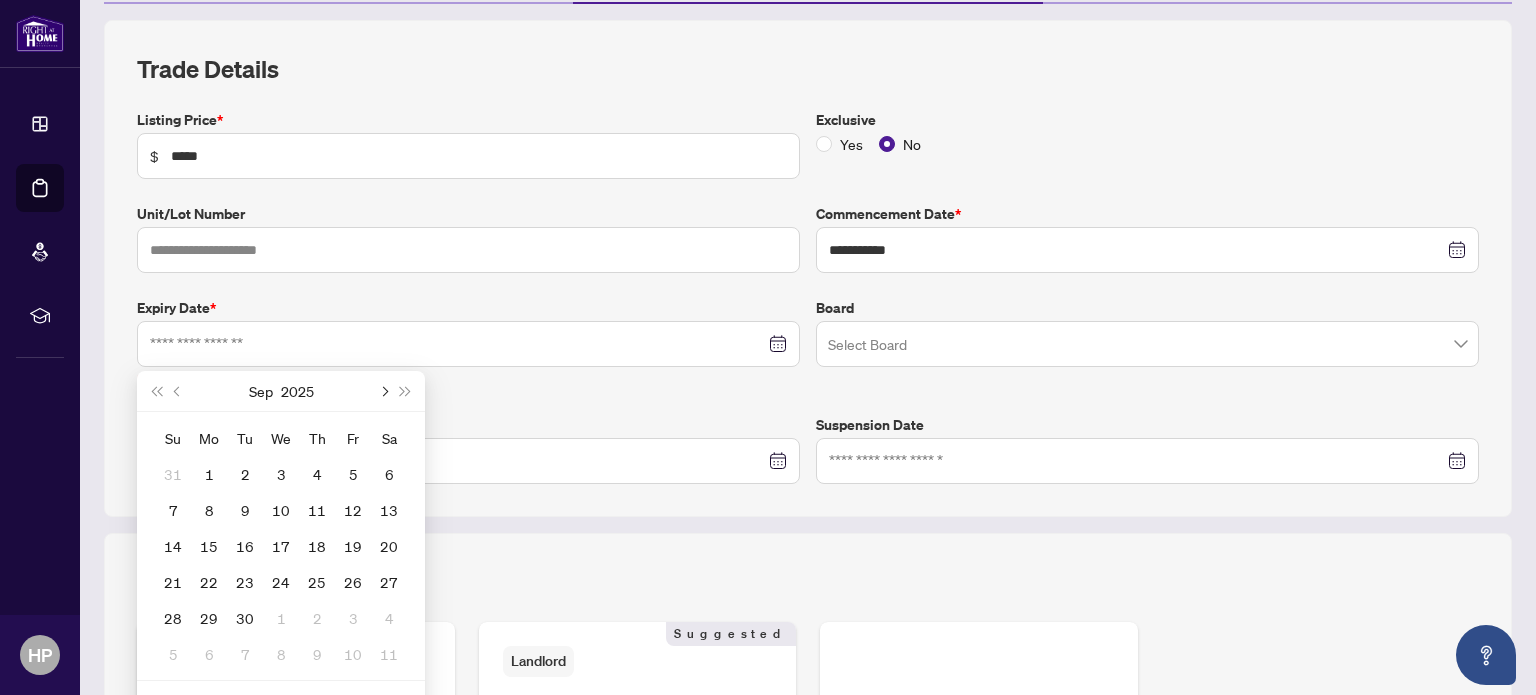 click at bounding box center [383, 391] 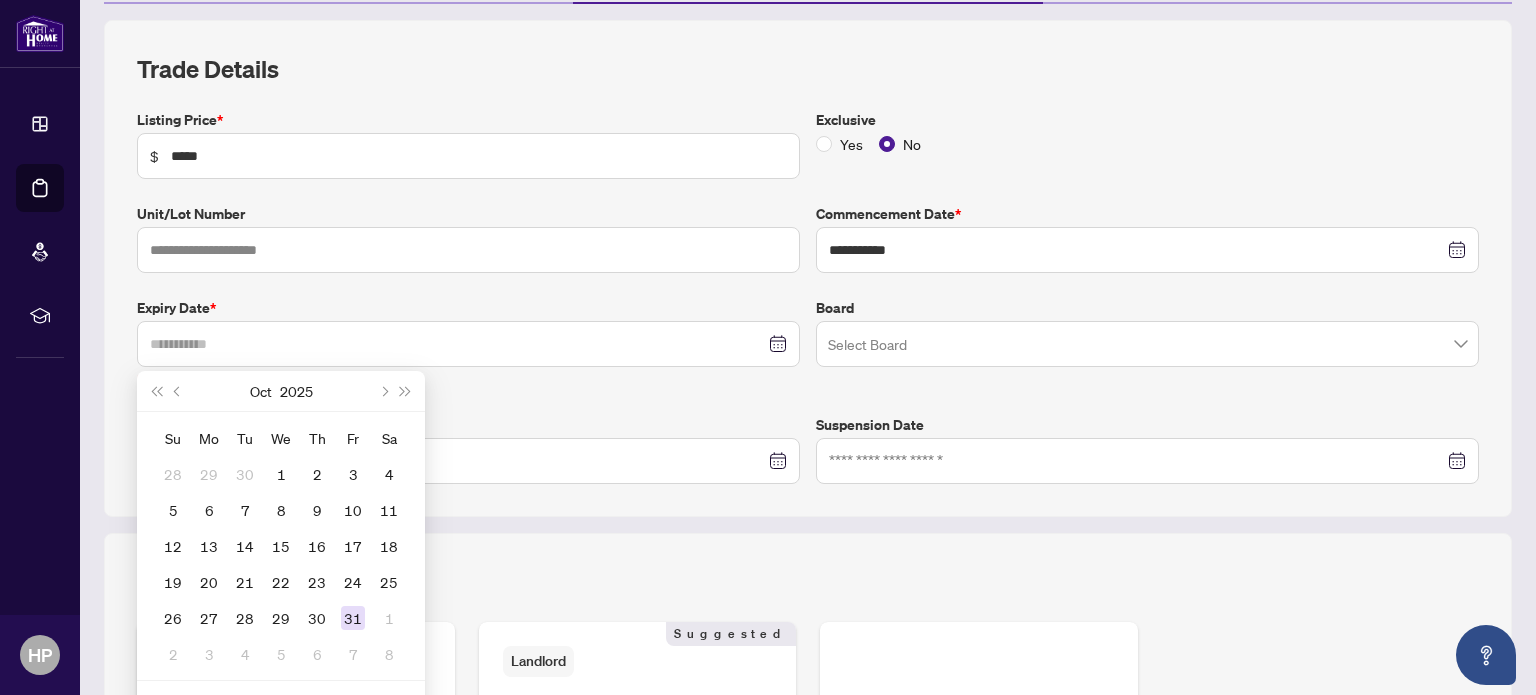 type on "**********" 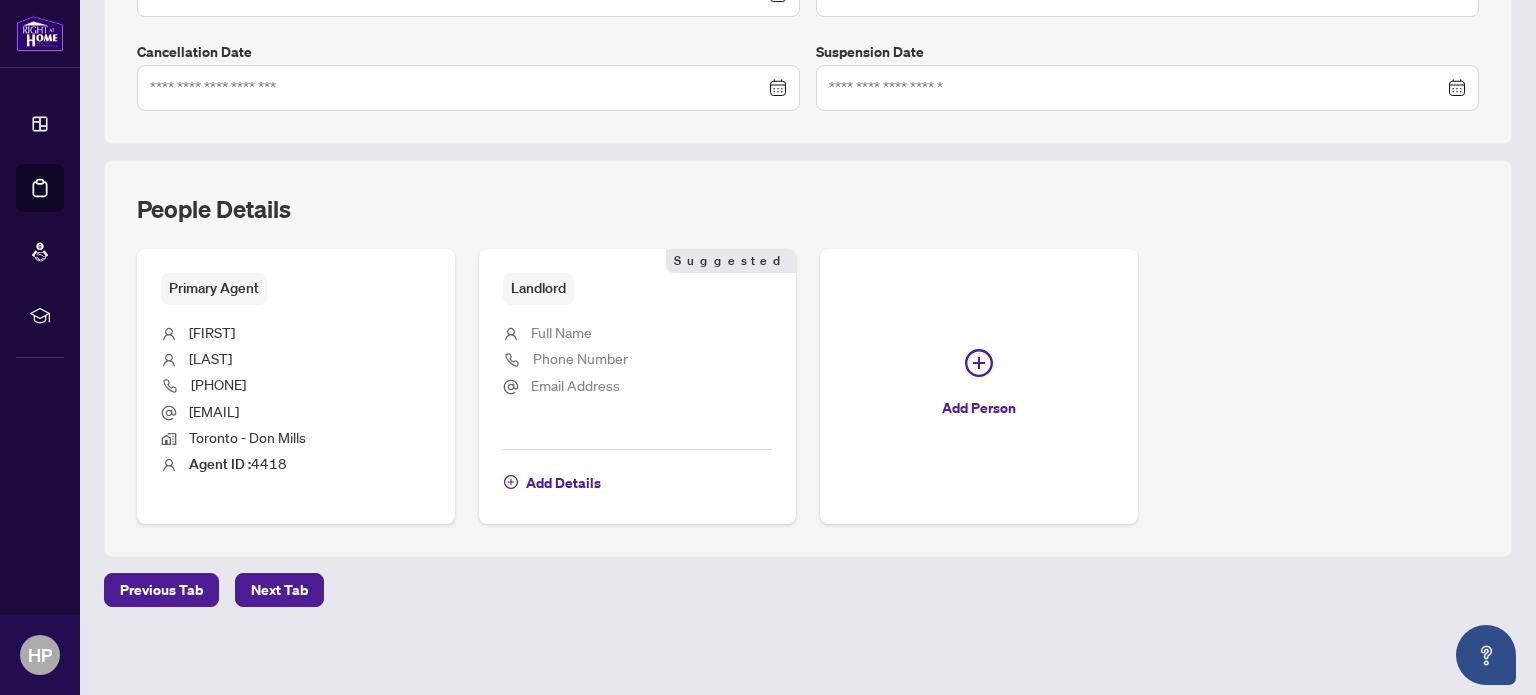 scroll, scrollTop: 604, scrollLeft: 0, axis: vertical 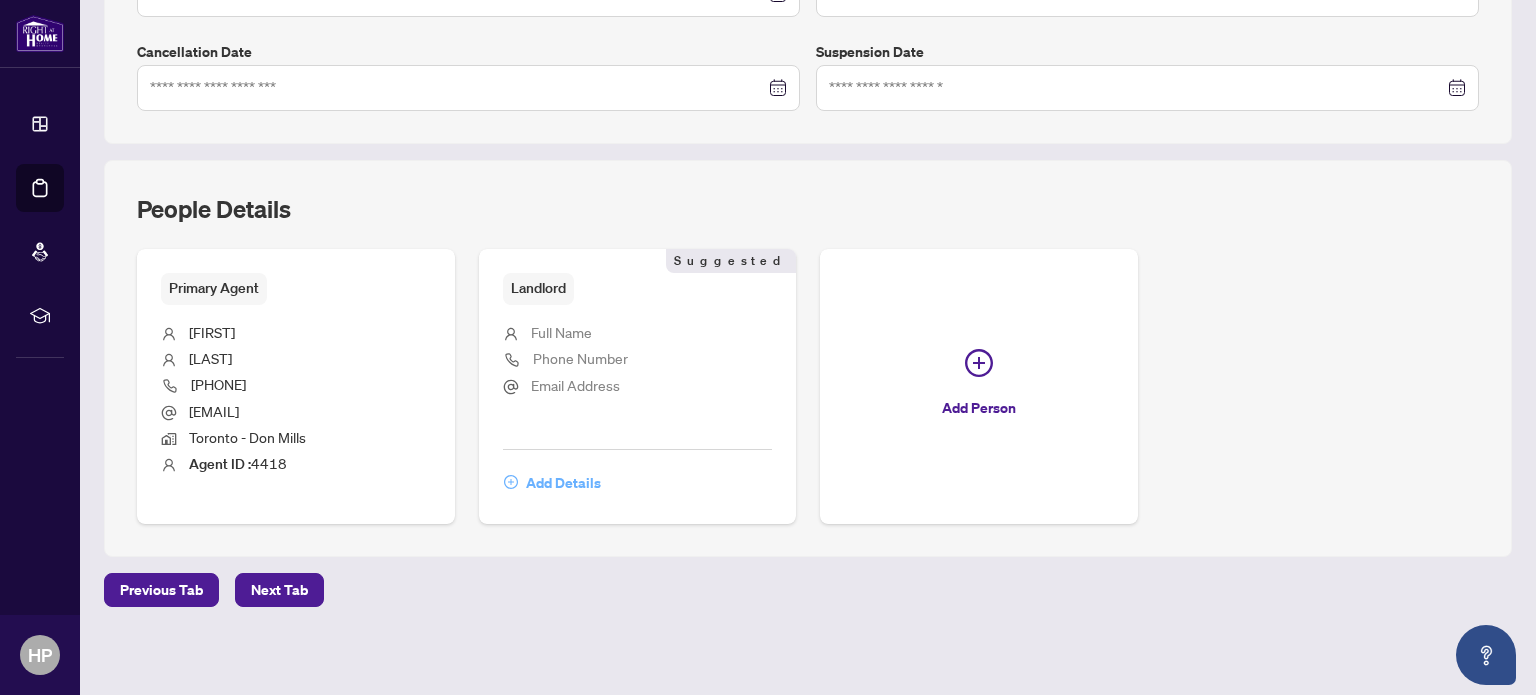 click on "Add Details" at bounding box center [563, 483] 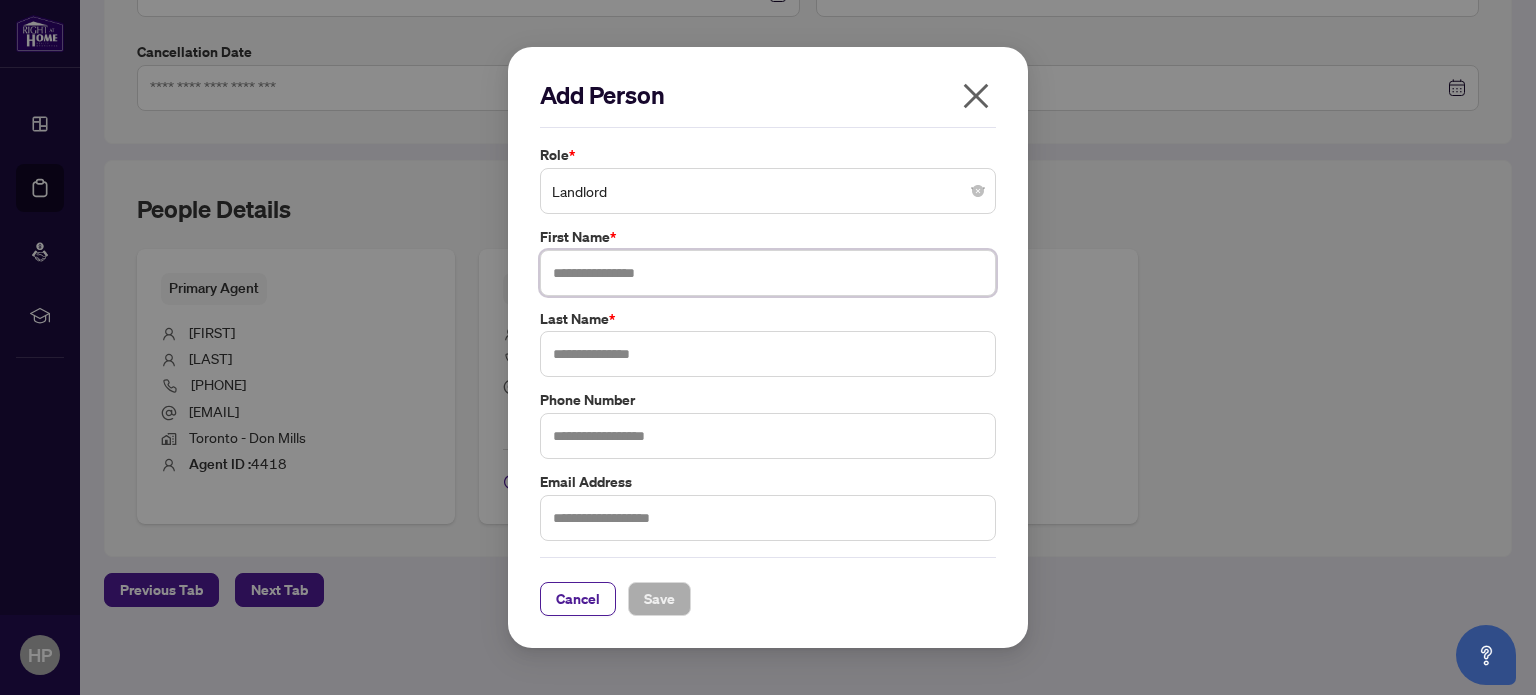 click at bounding box center (768, 273) 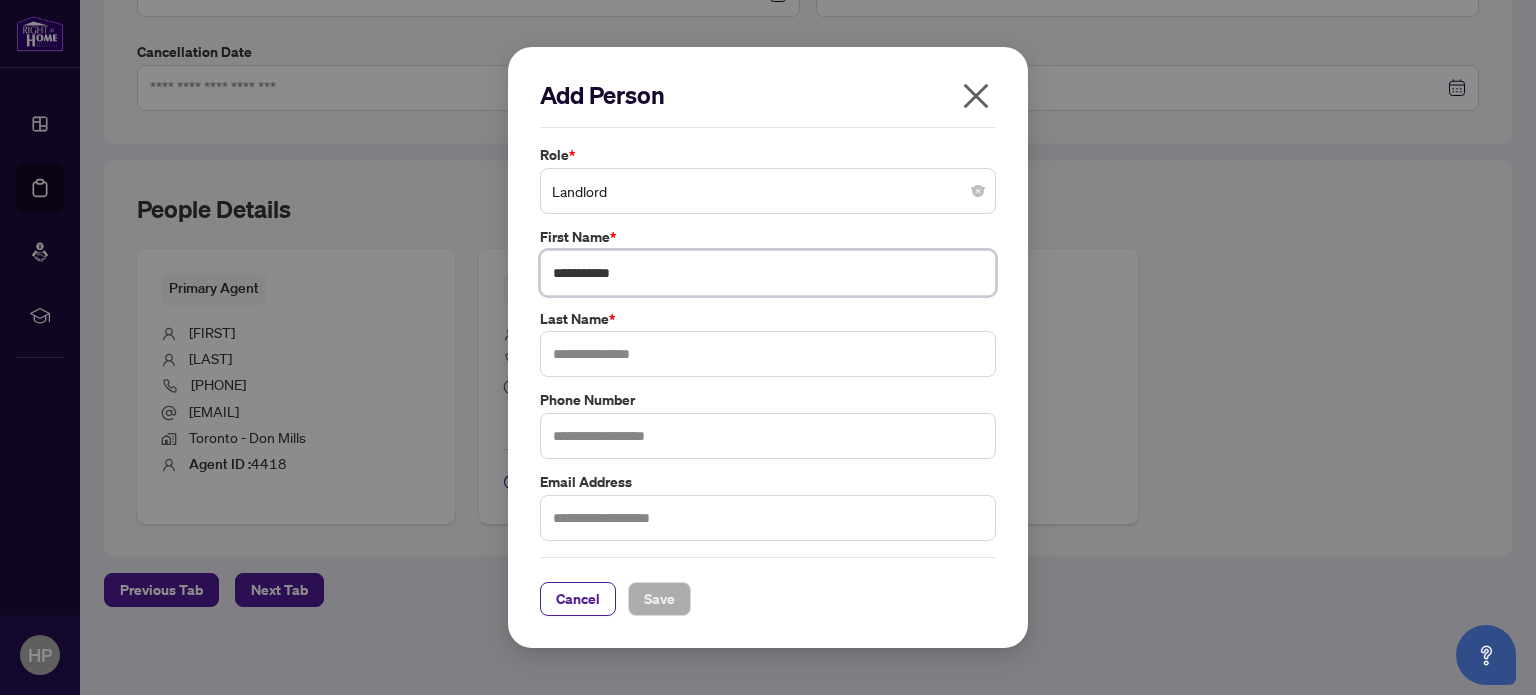 type on "**********" 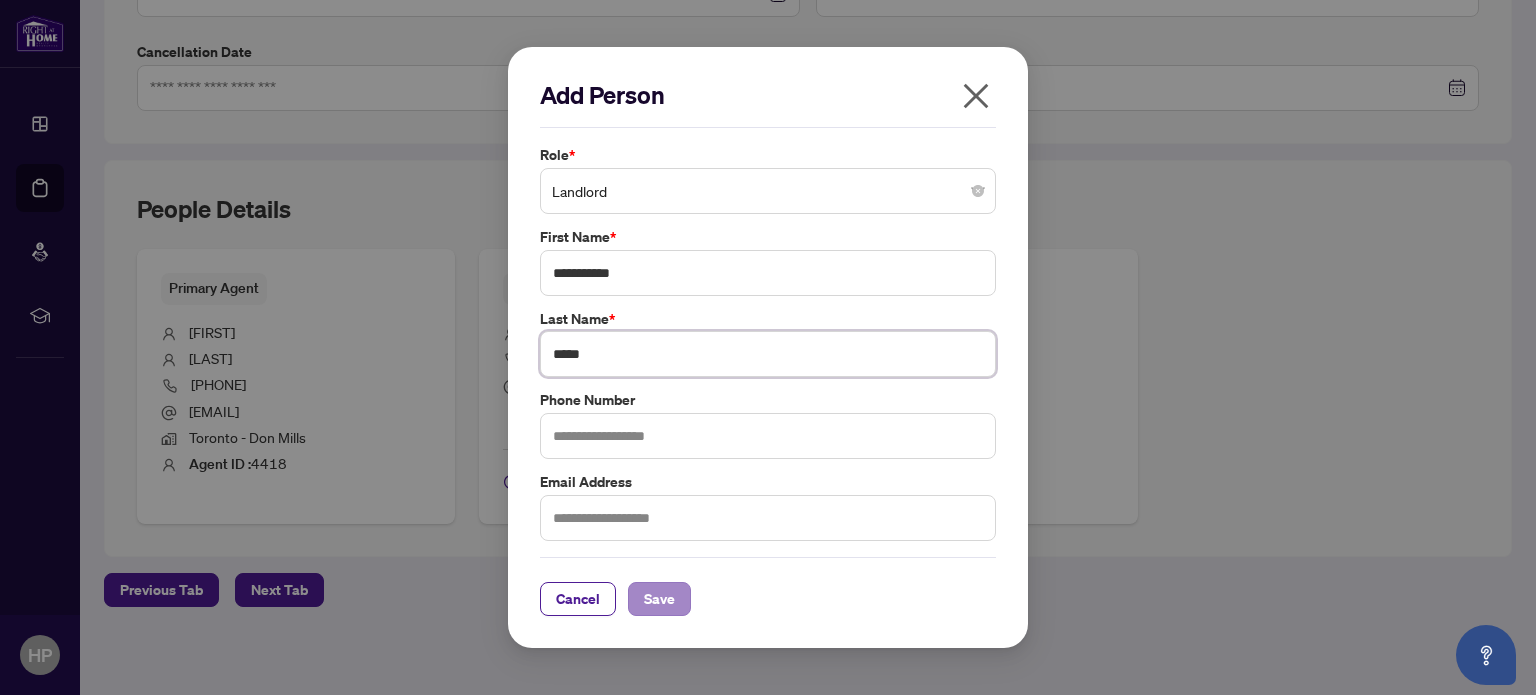 type on "*****" 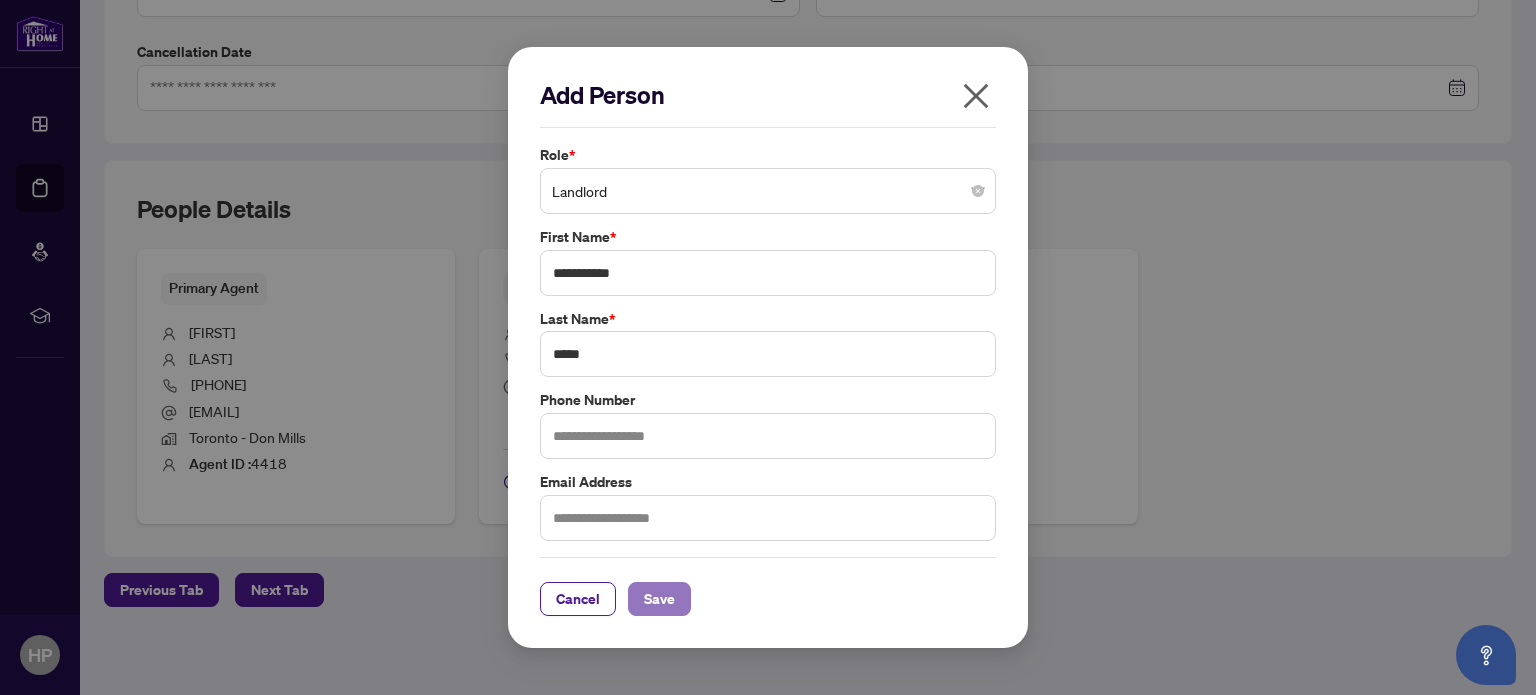 click on "Save" at bounding box center [659, 599] 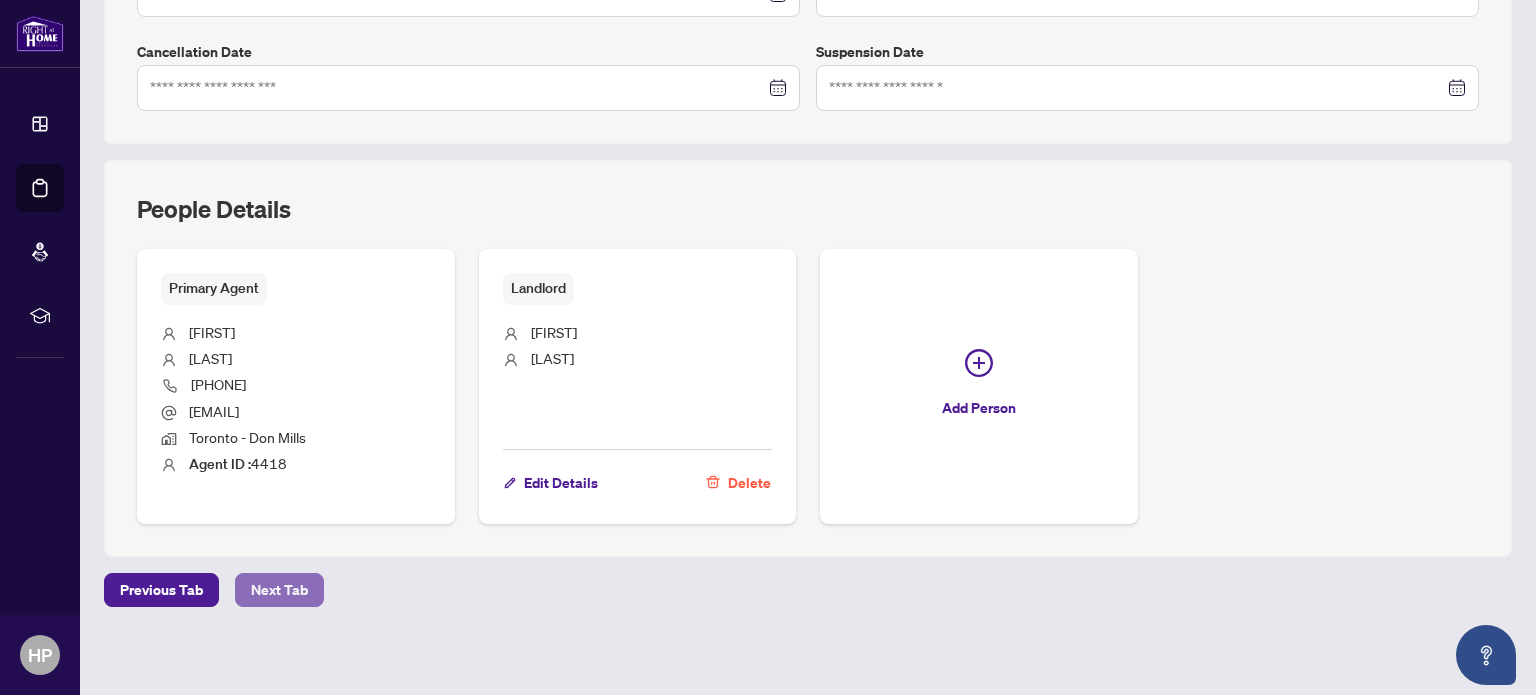click on "Next Tab" at bounding box center (279, 590) 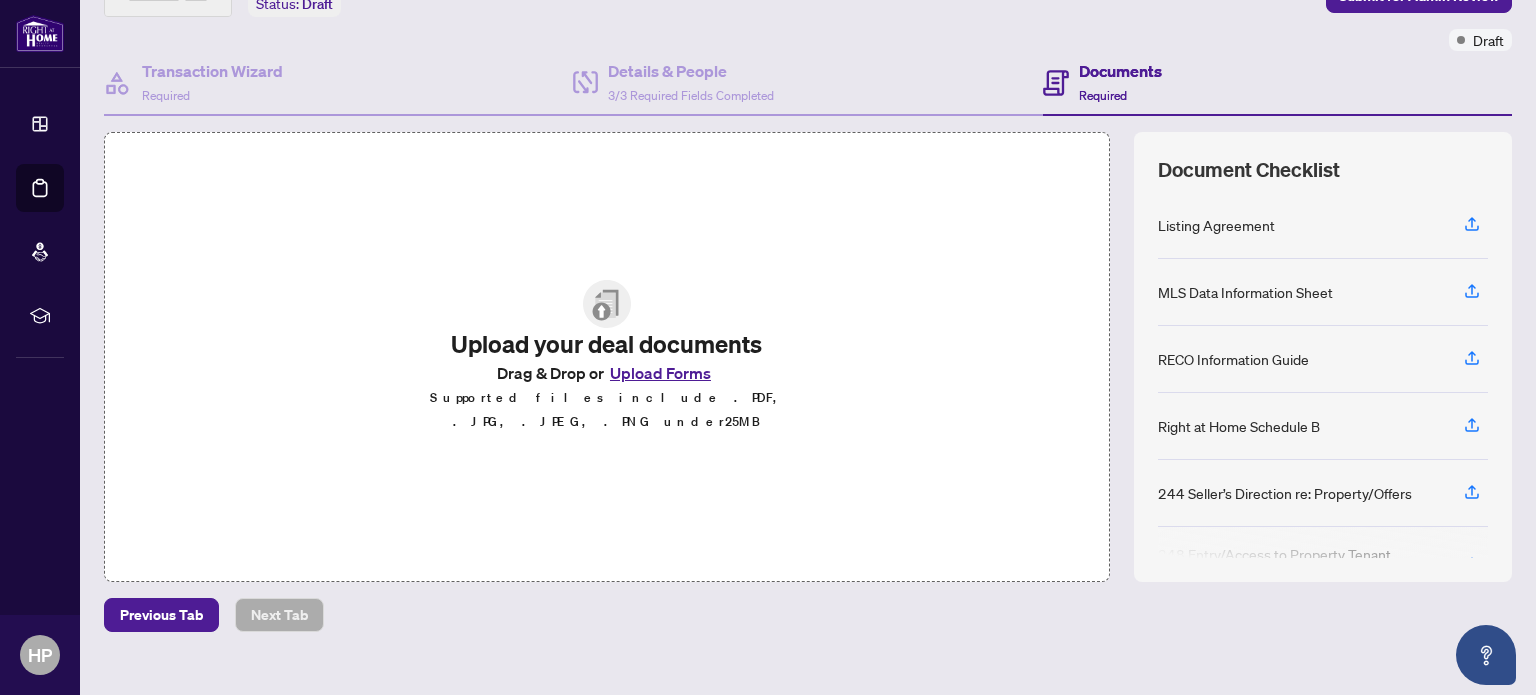 scroll, scrollTop: 143, scrollLeft: 0, axis: vertical 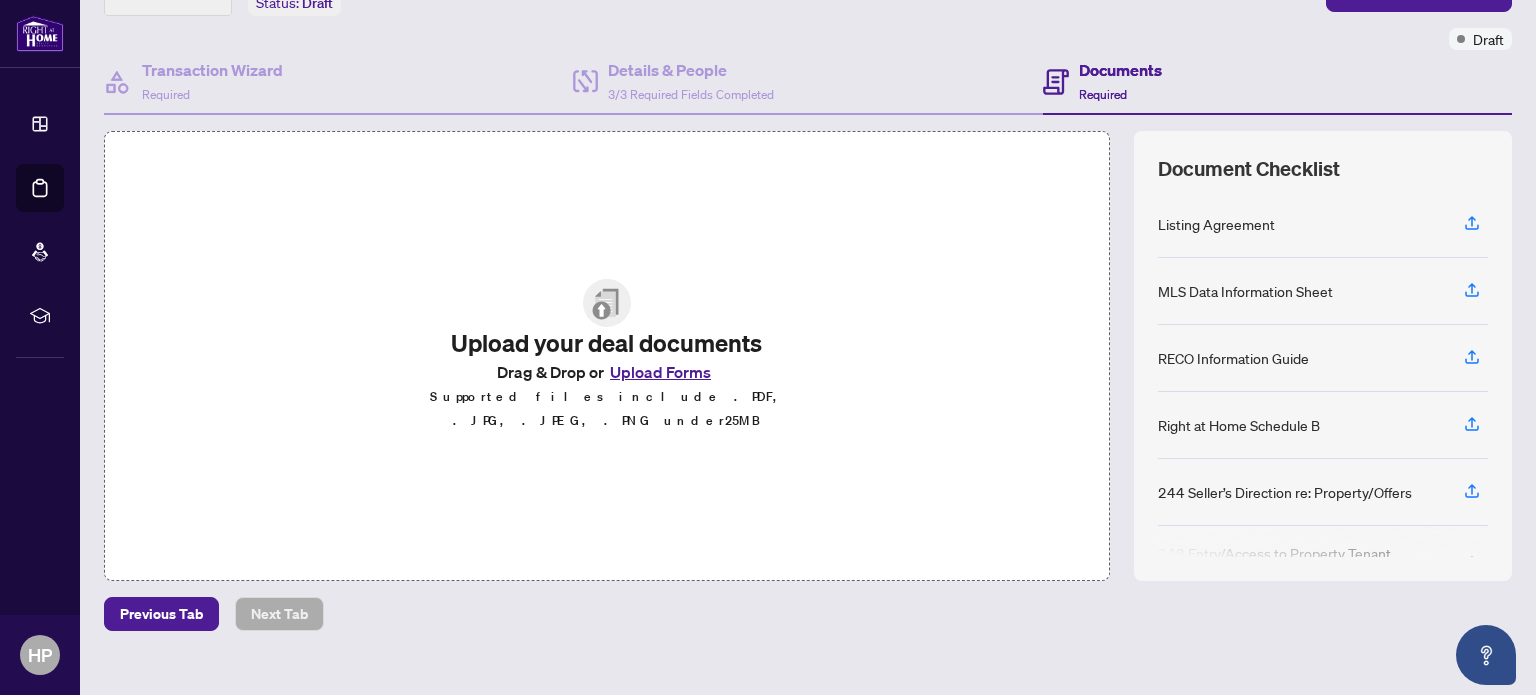 click on "Upload Forms" at bounding box center [660, 372] 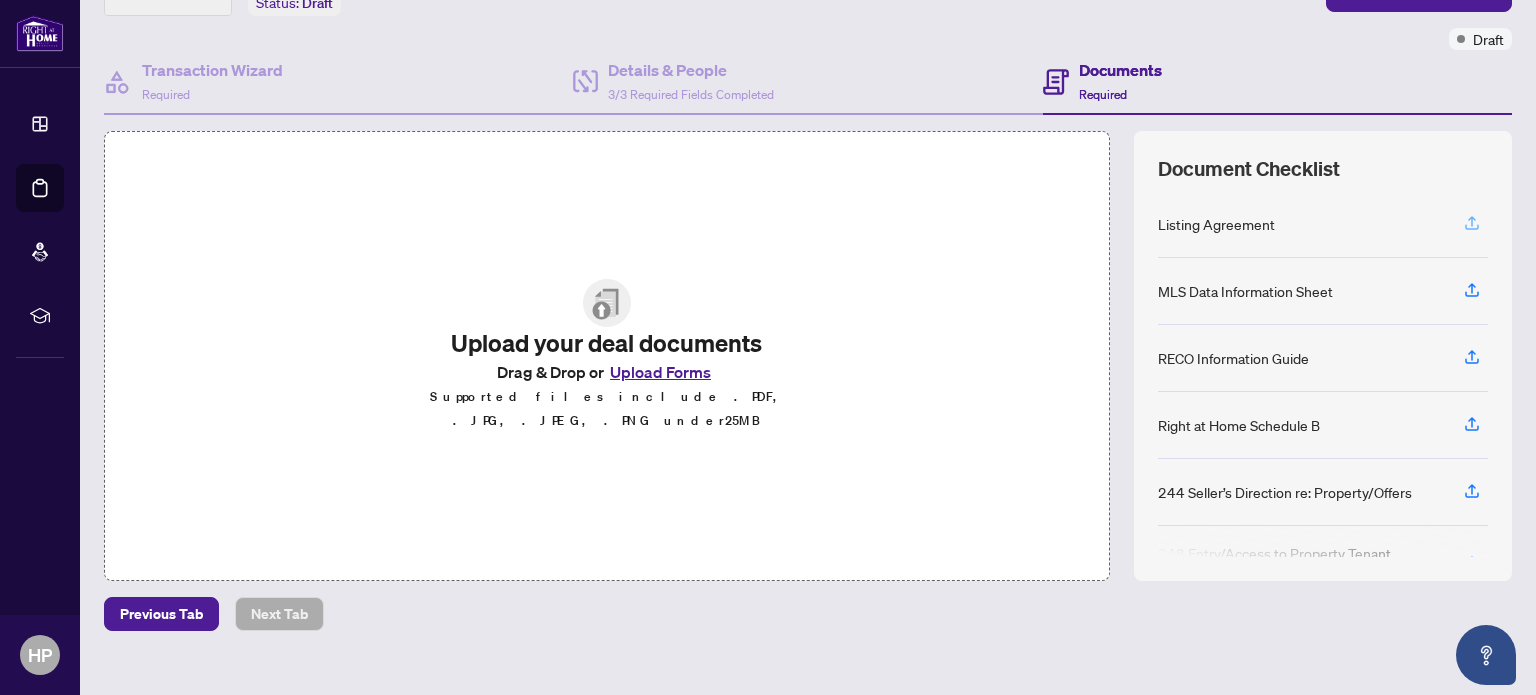 click 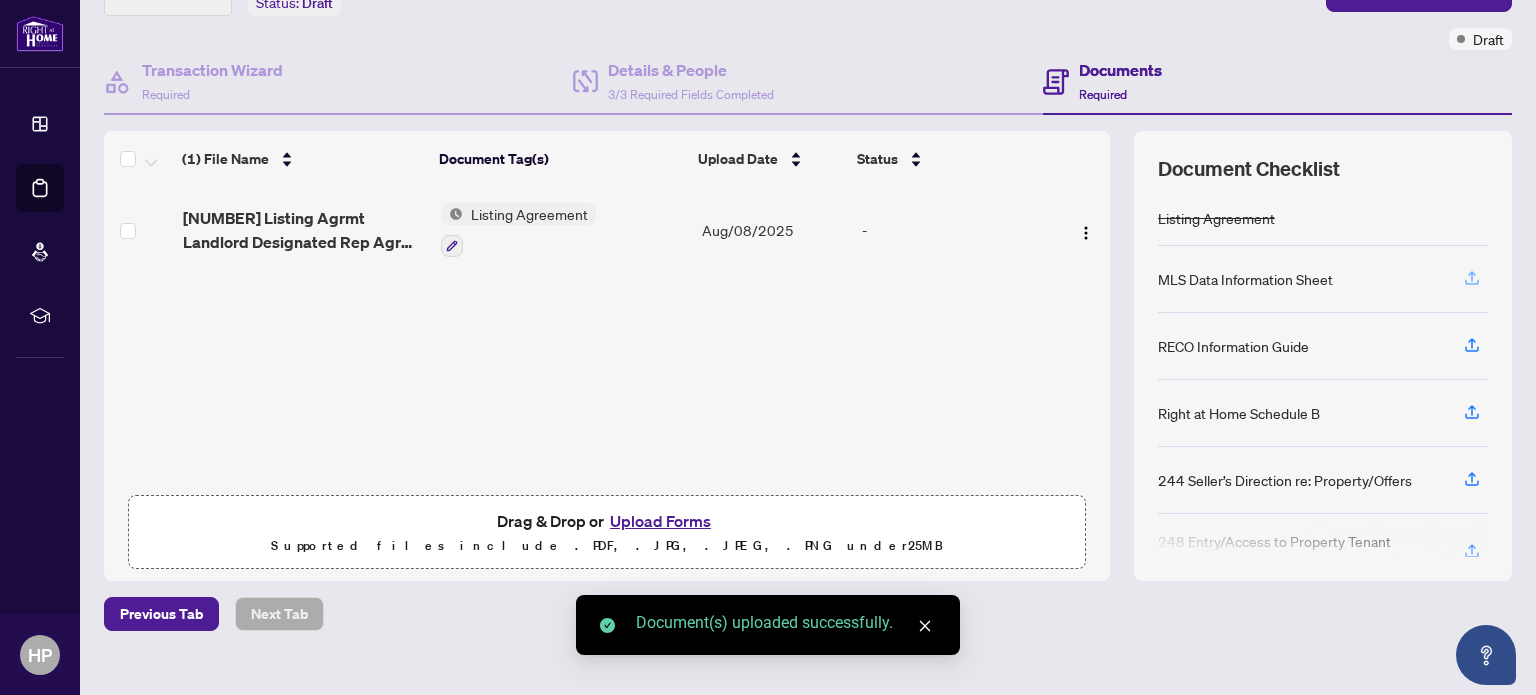click 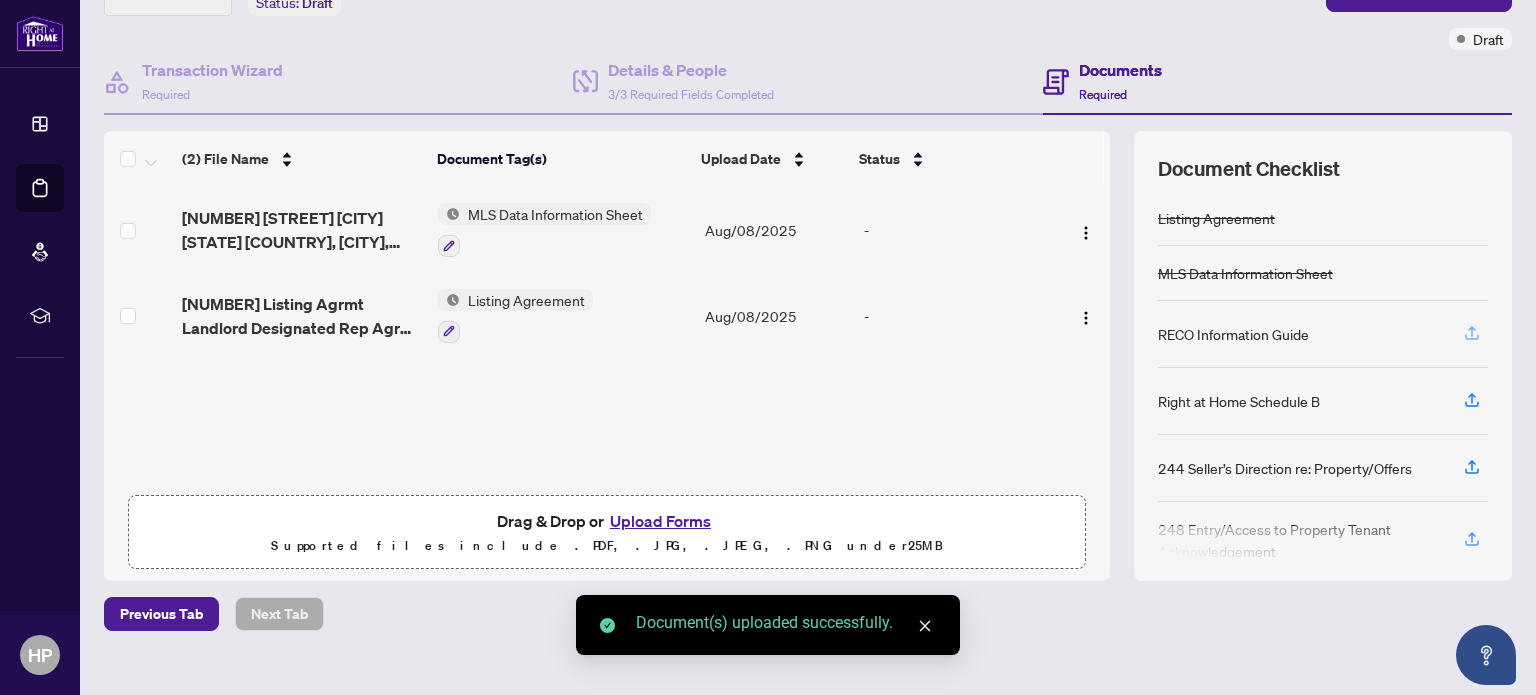 click 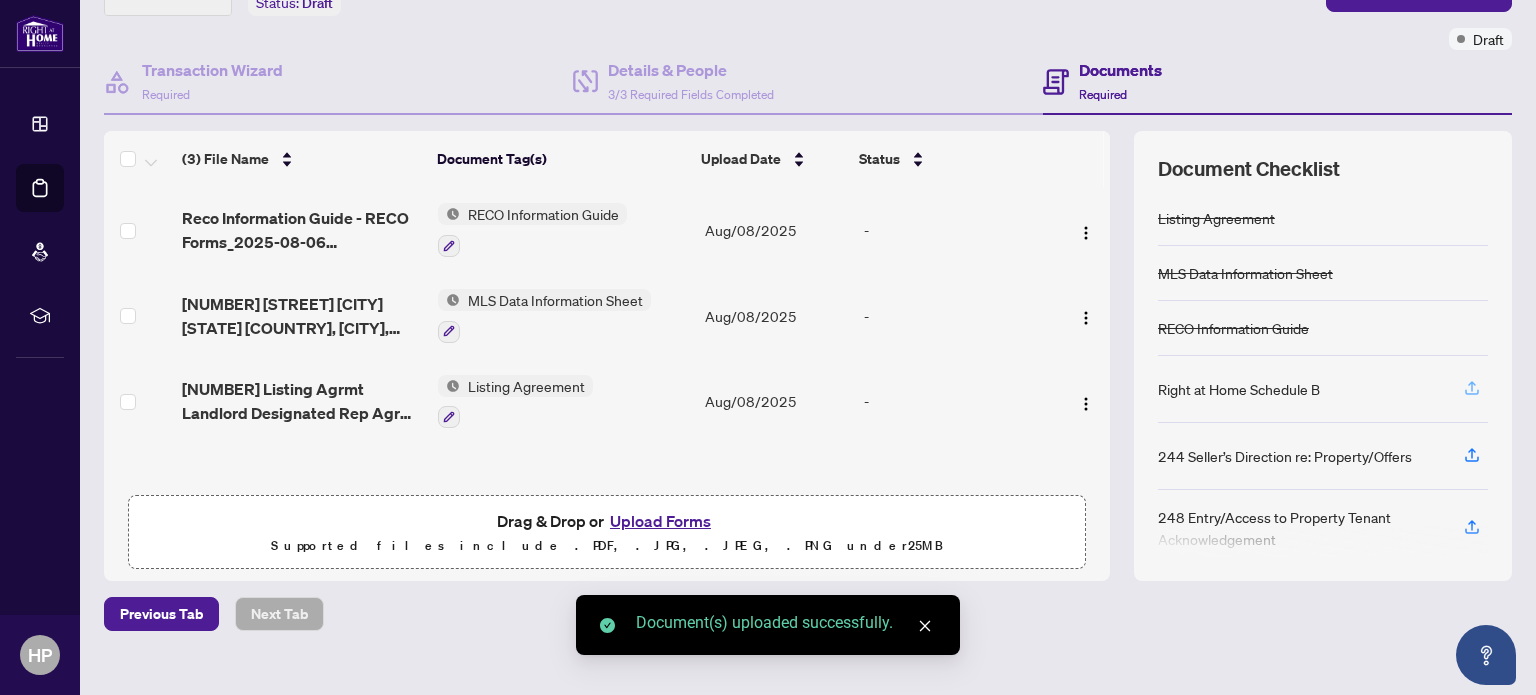 click 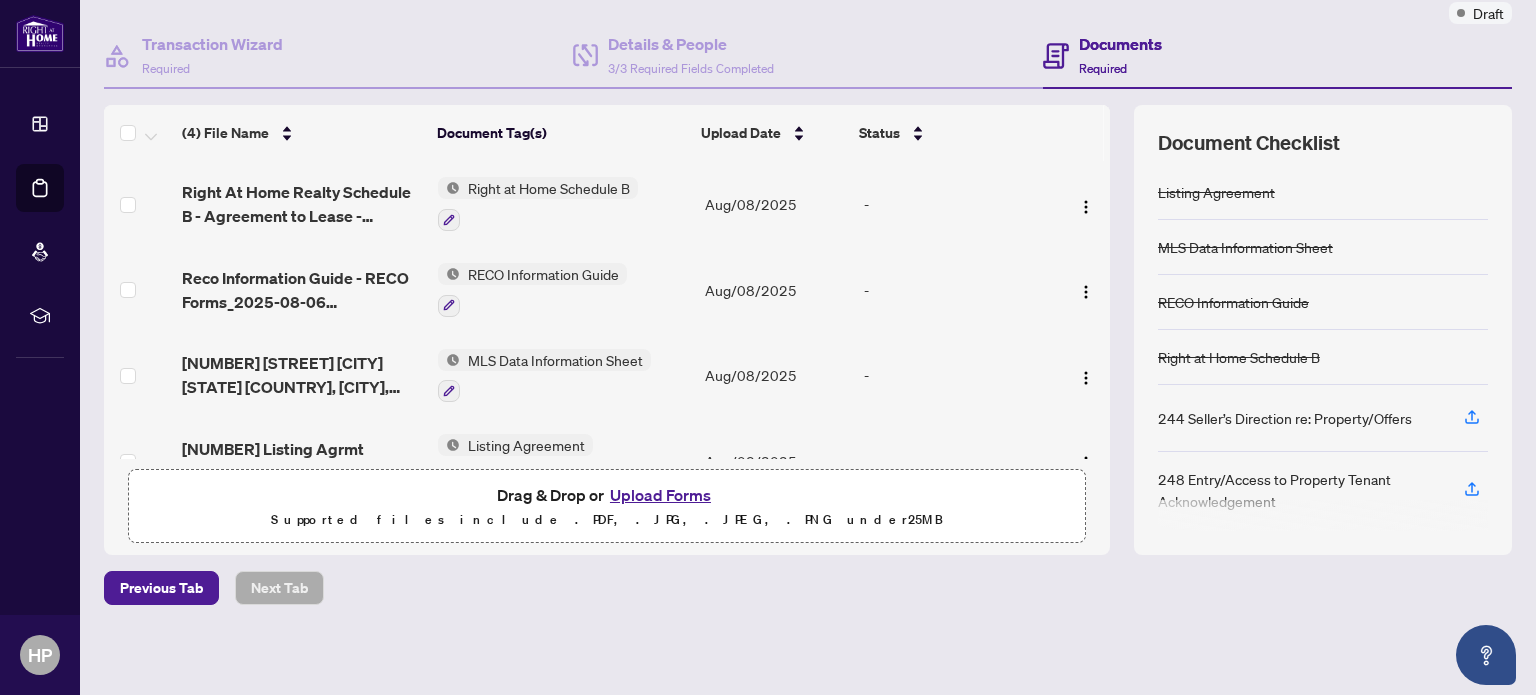 scroll, scrollTop: 84, scrollLeft: 0, axis: vertical 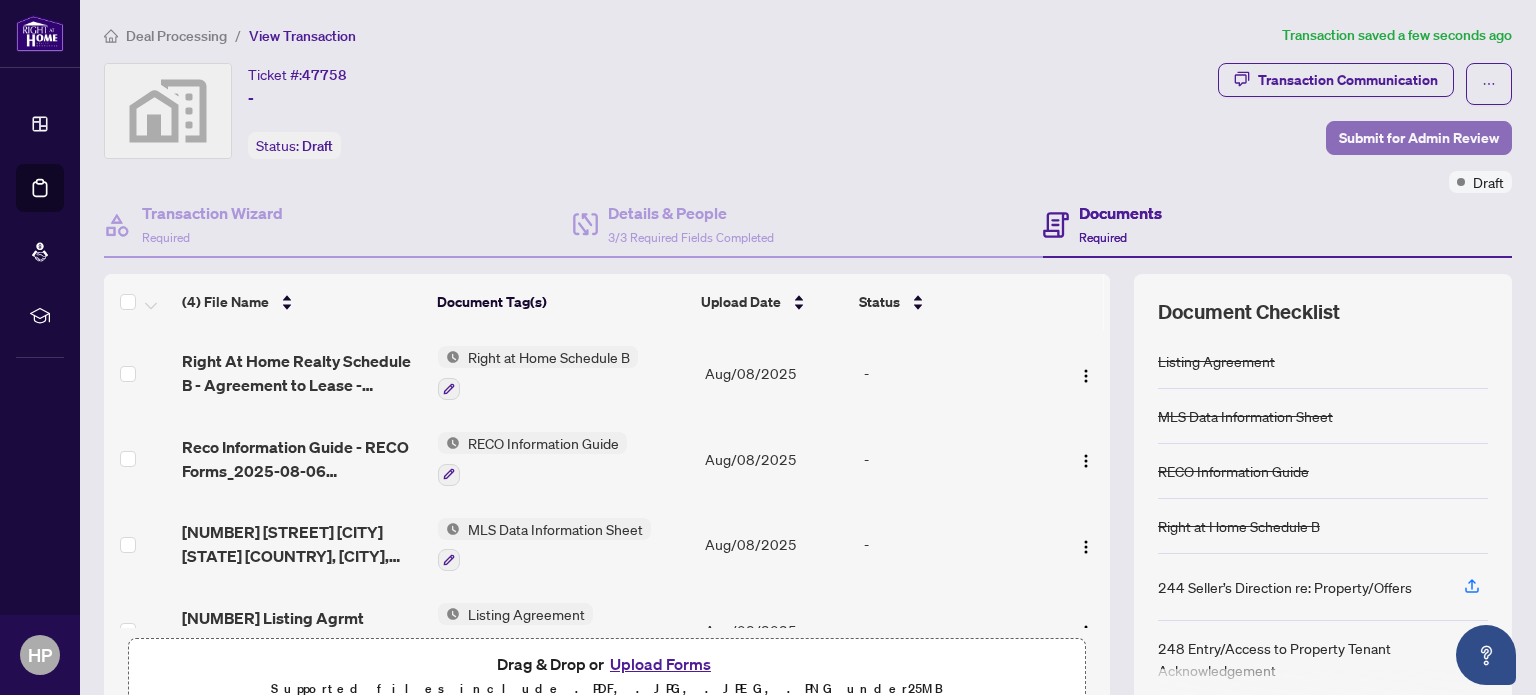 click on "Submit for Admin Review" at bounding box center (1419, 138) 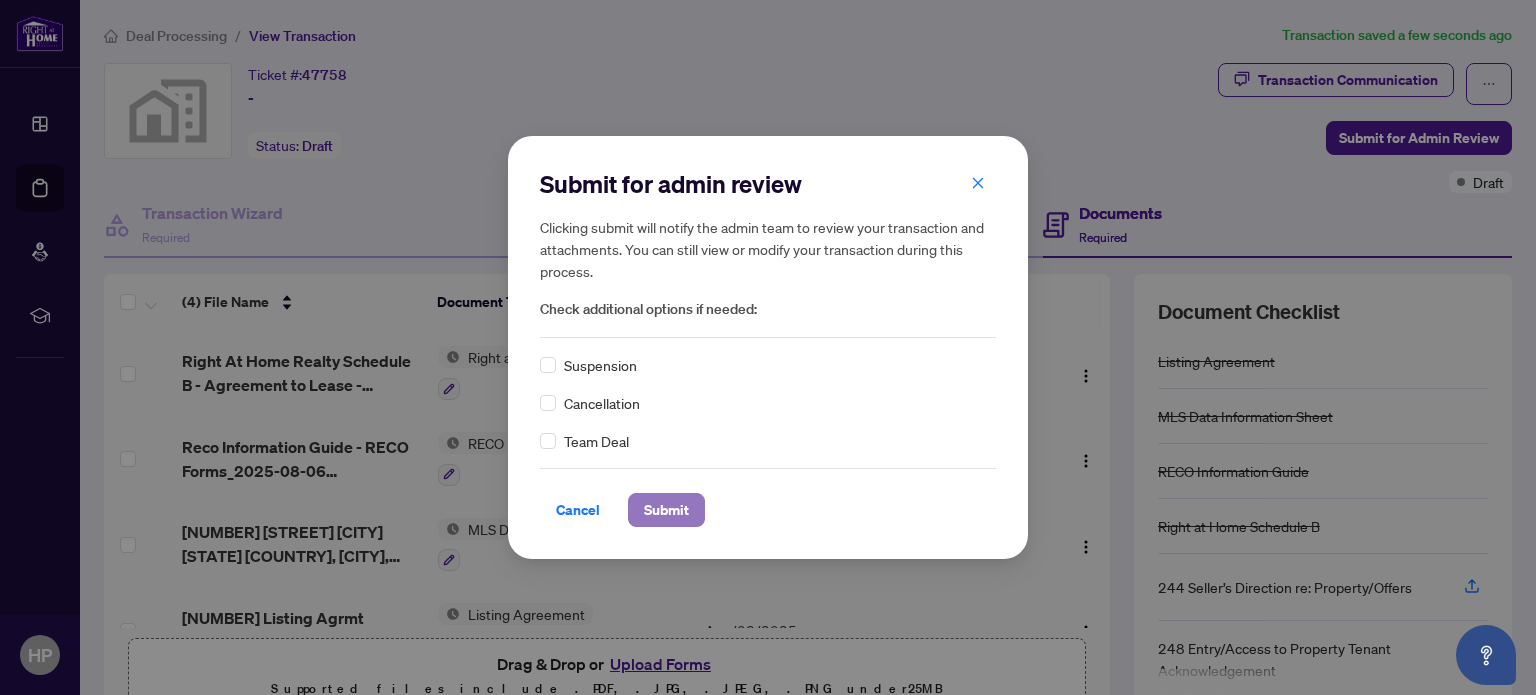 click on "Submit" at bounding box center (666, 510) 